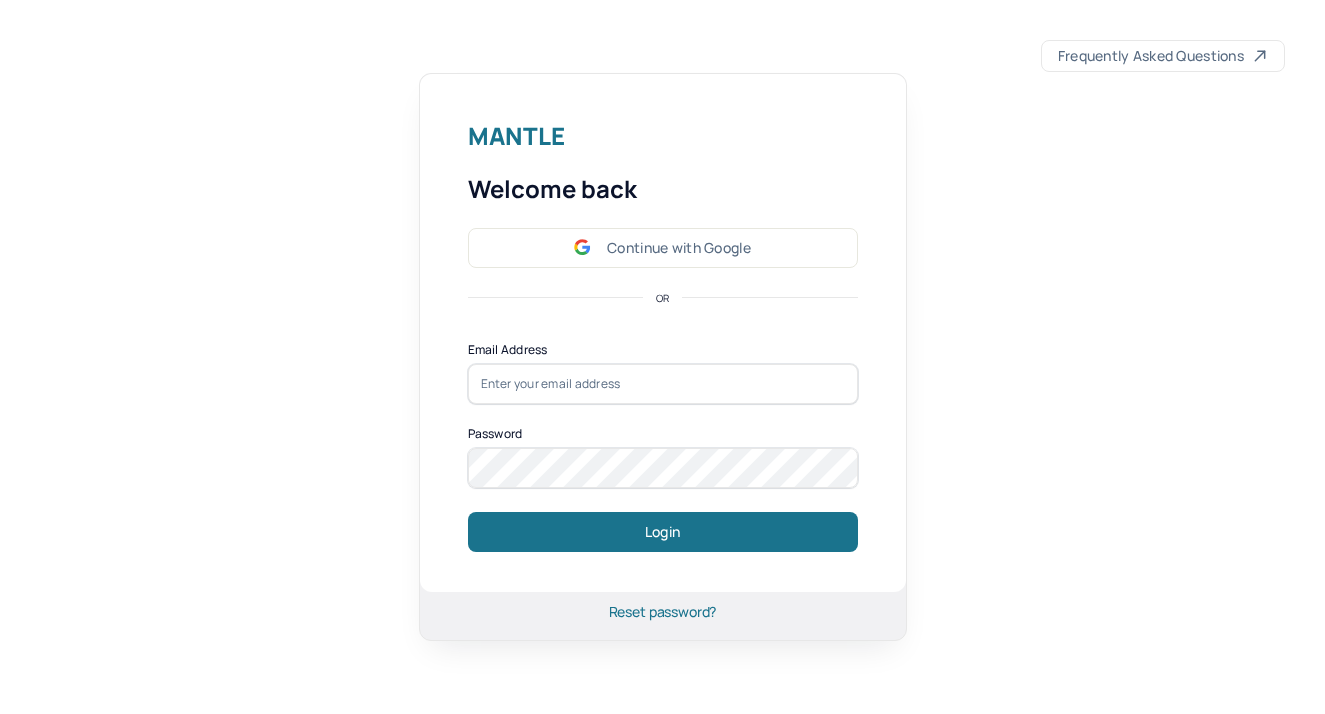 scroll, scrollTop: 0, scrollLeft: 0, axis: both 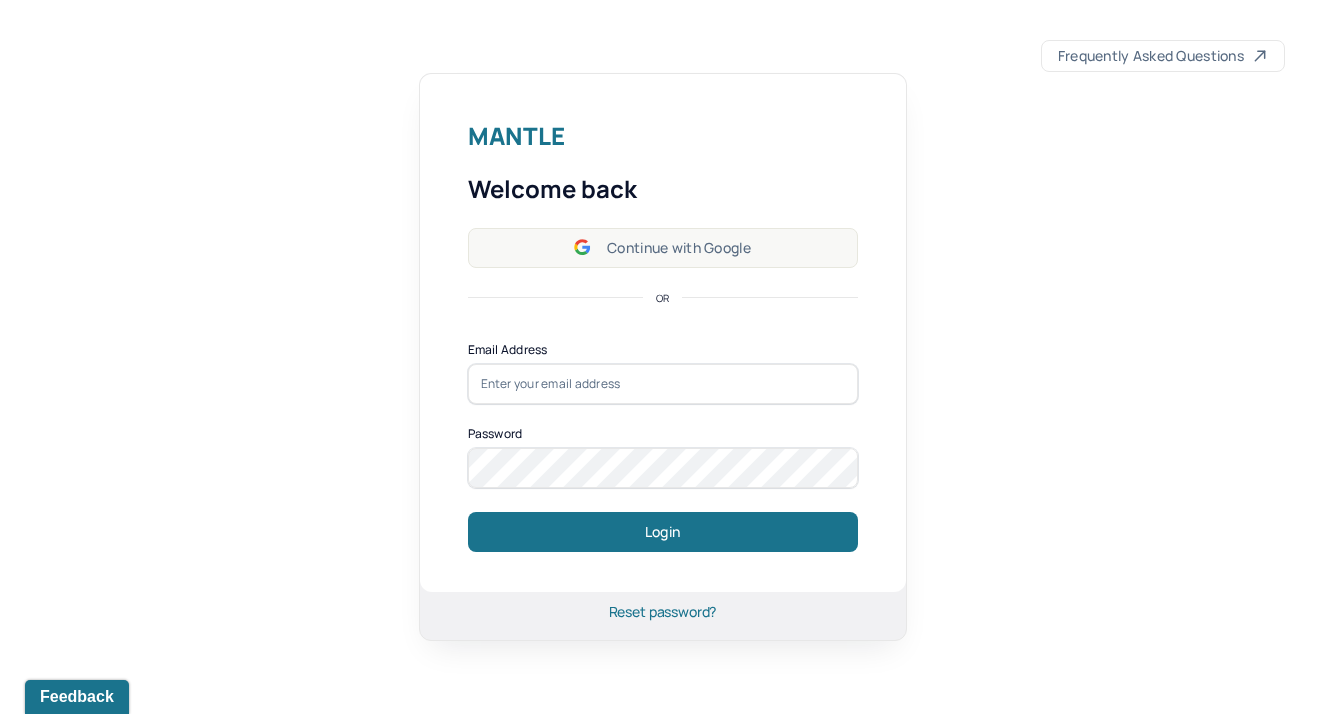 type on "[PERSON_NAME][EMAIL_ADDRESS][DOMAIN_NAME]" 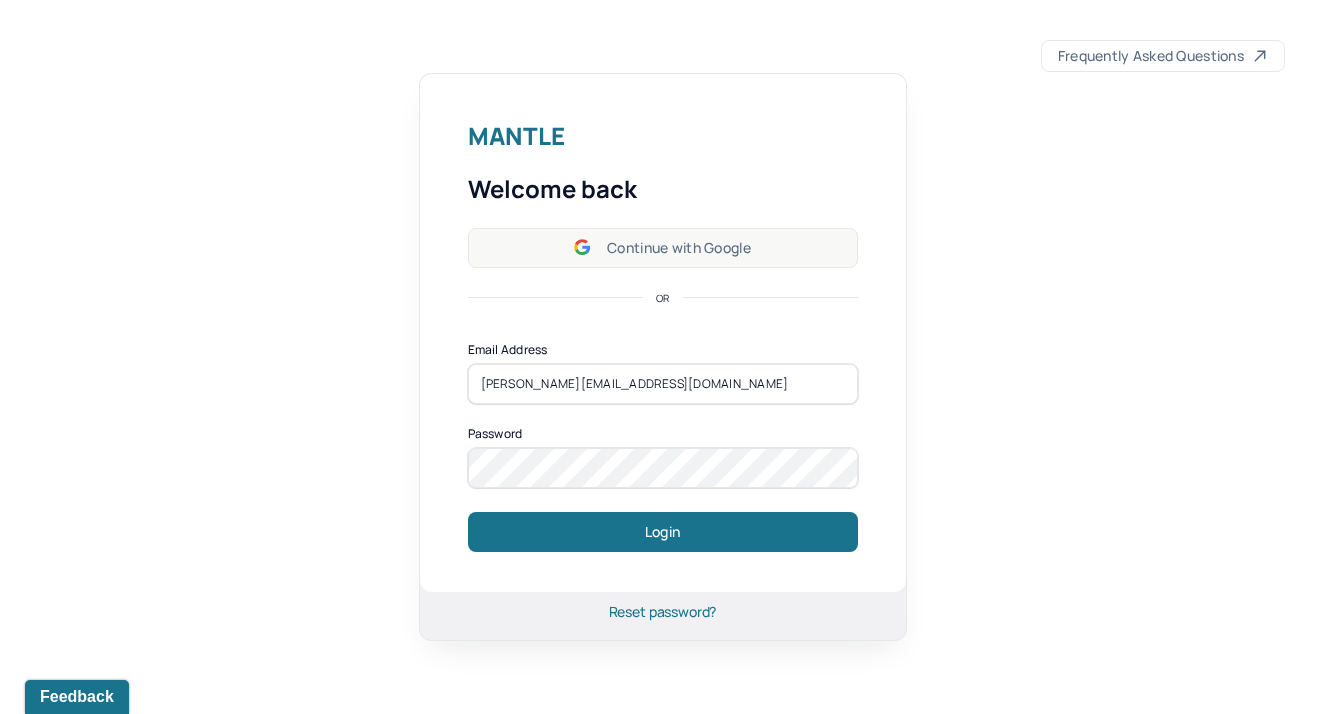 click on "Continue with Google" at bounding box center (663, 248) 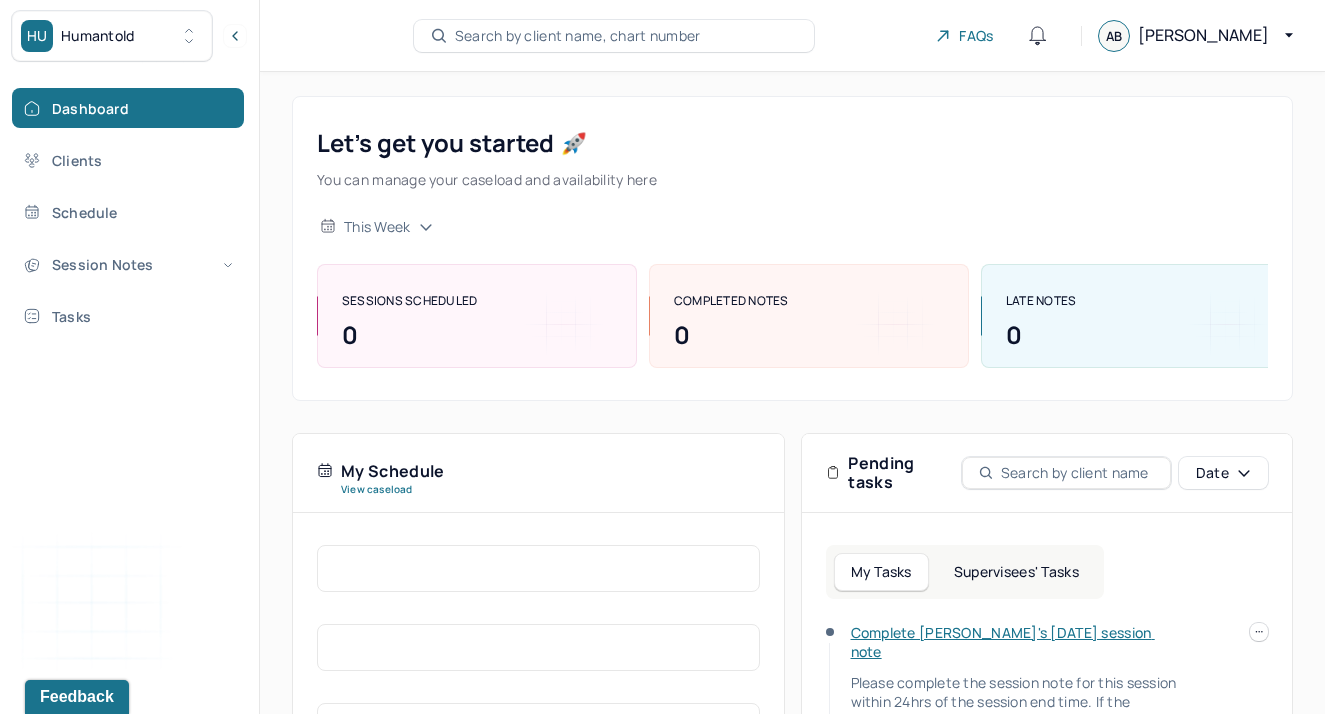 scroll, scrollTop: 179, scrollLeft: 0, axis: vertical 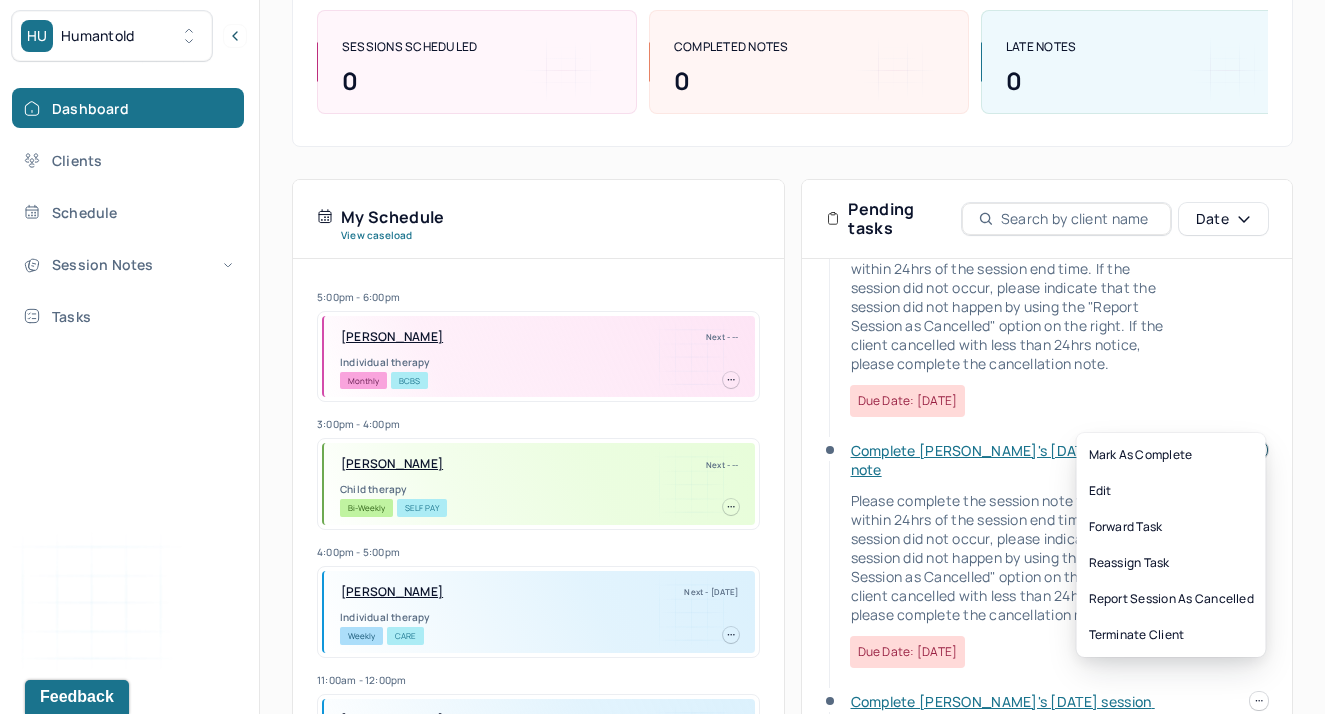 click 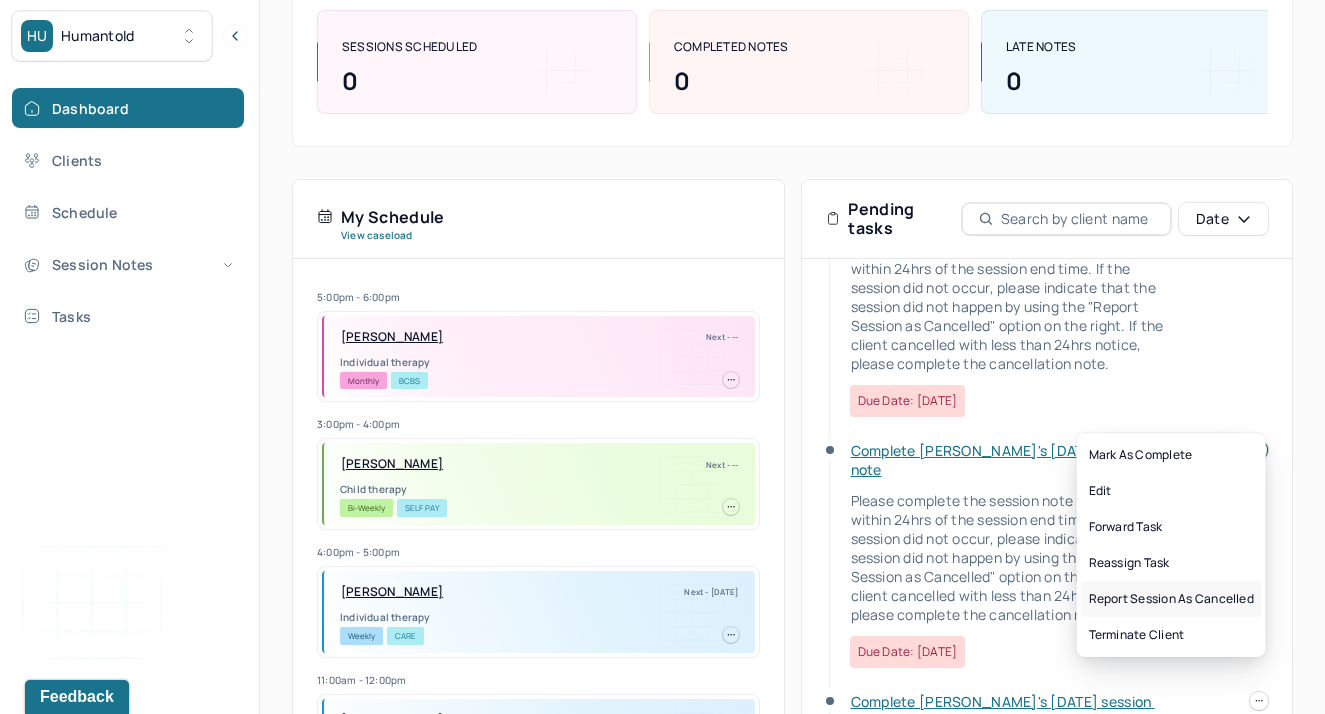 click on "Report session as cancelled" at bounding box center (1171, 599) 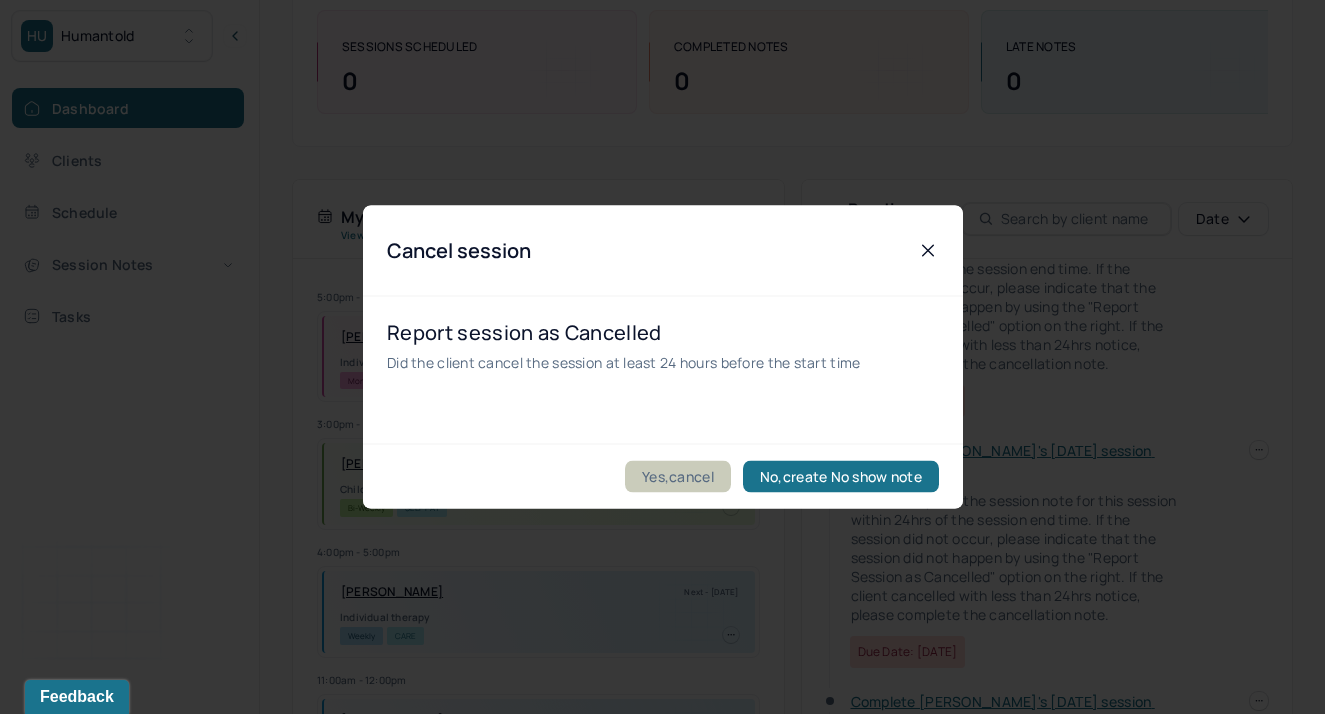 click on "Yes,cancel" at bounding box center (678, 477) 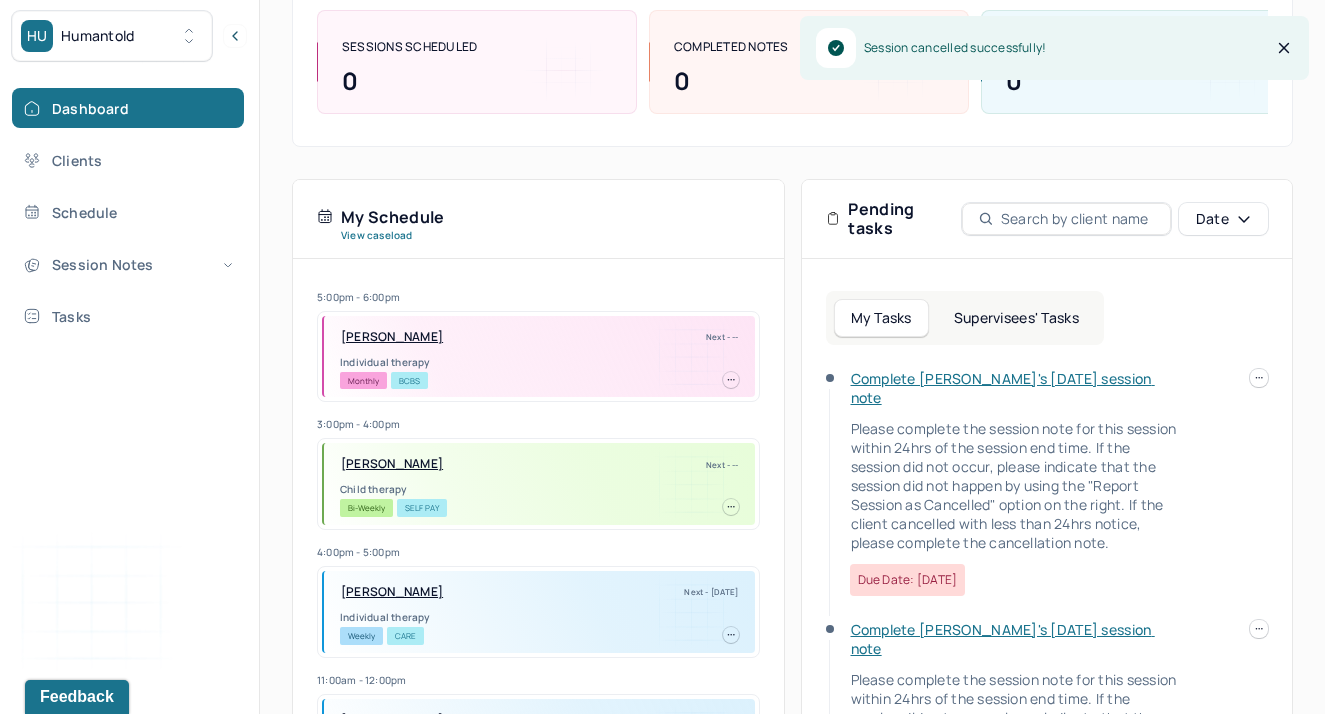 scroll, scrollTop: 0, scrollLeft: 0, axis: both 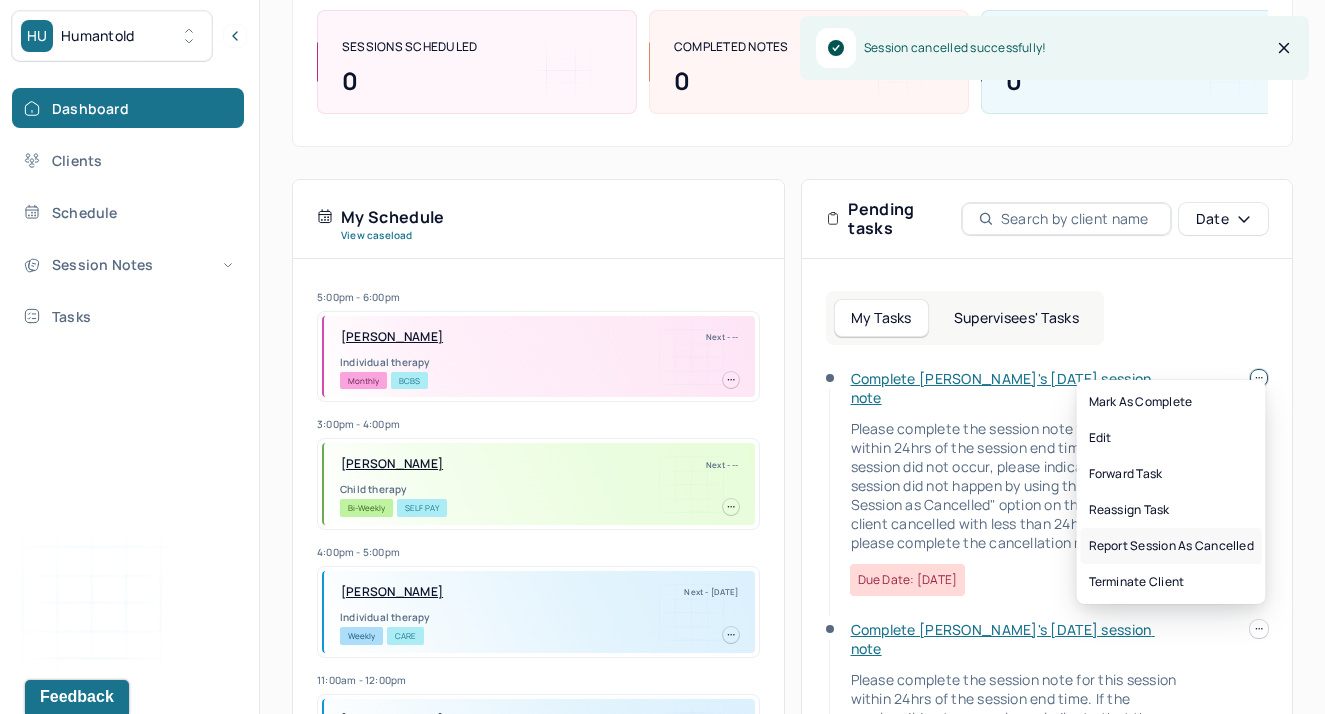 click on "Report session as cancelled" at bounding box center [1171, 546] 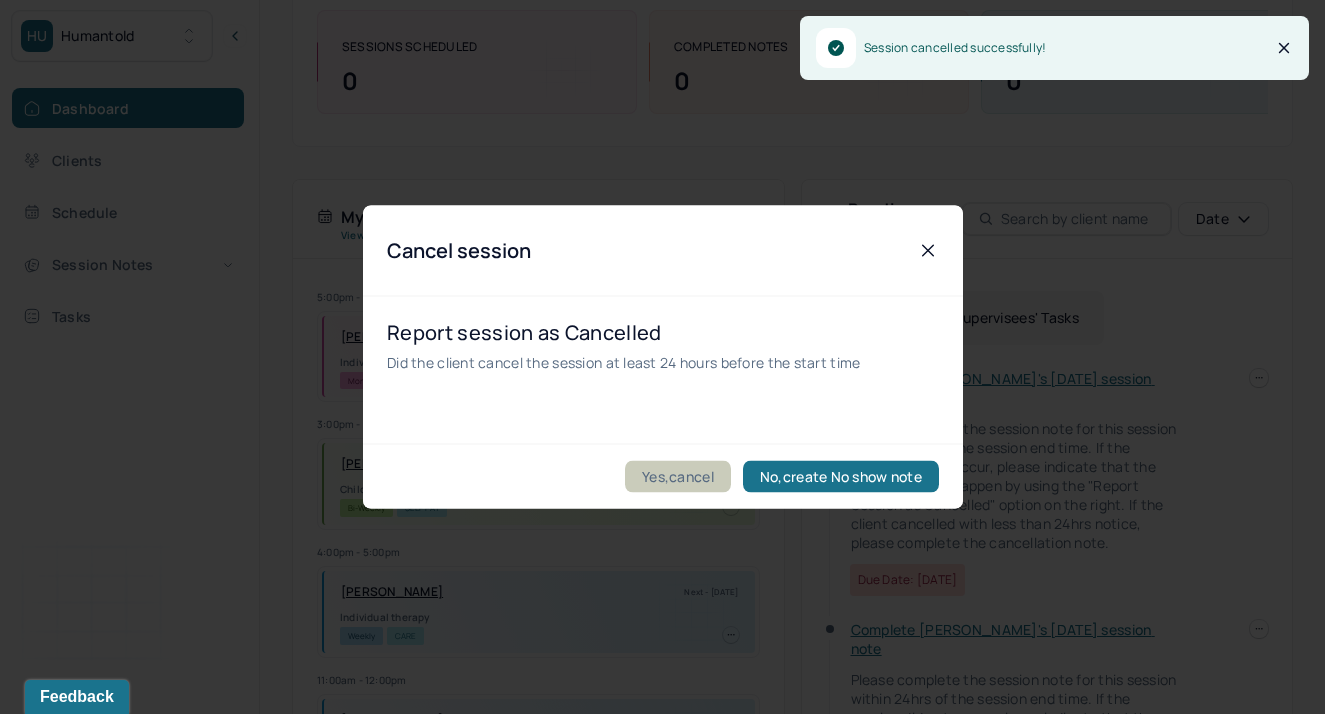 click on "Yes,cancel" at bounding box center [678, 477] 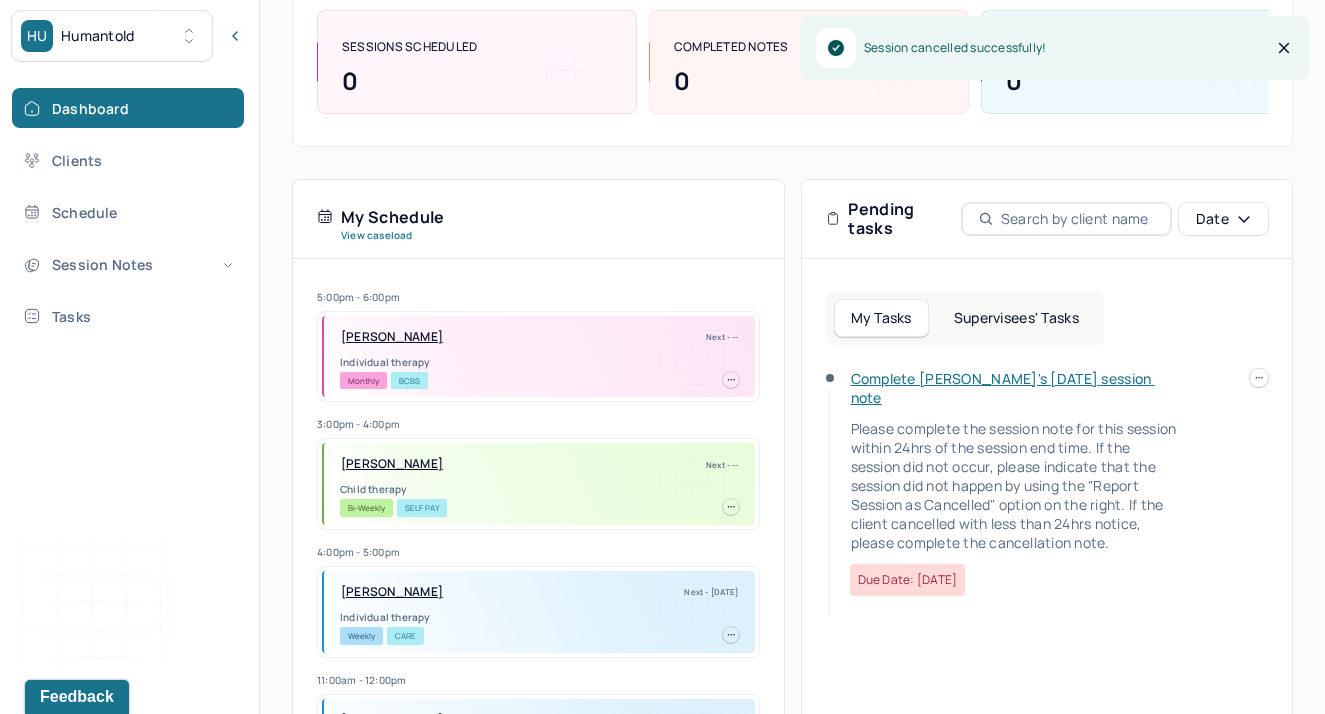 click at bounding box center [1259, 378] 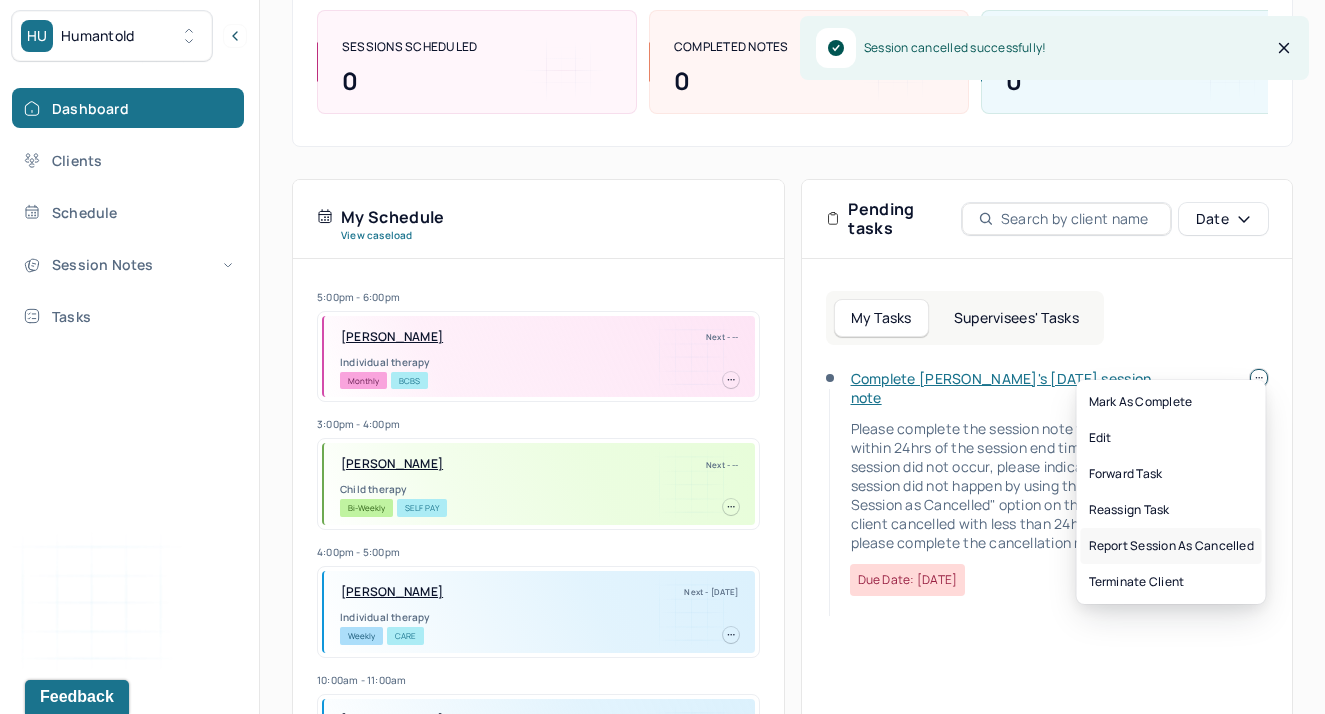 click on "Report session as cancelled" at bounding box center (1171, 546) 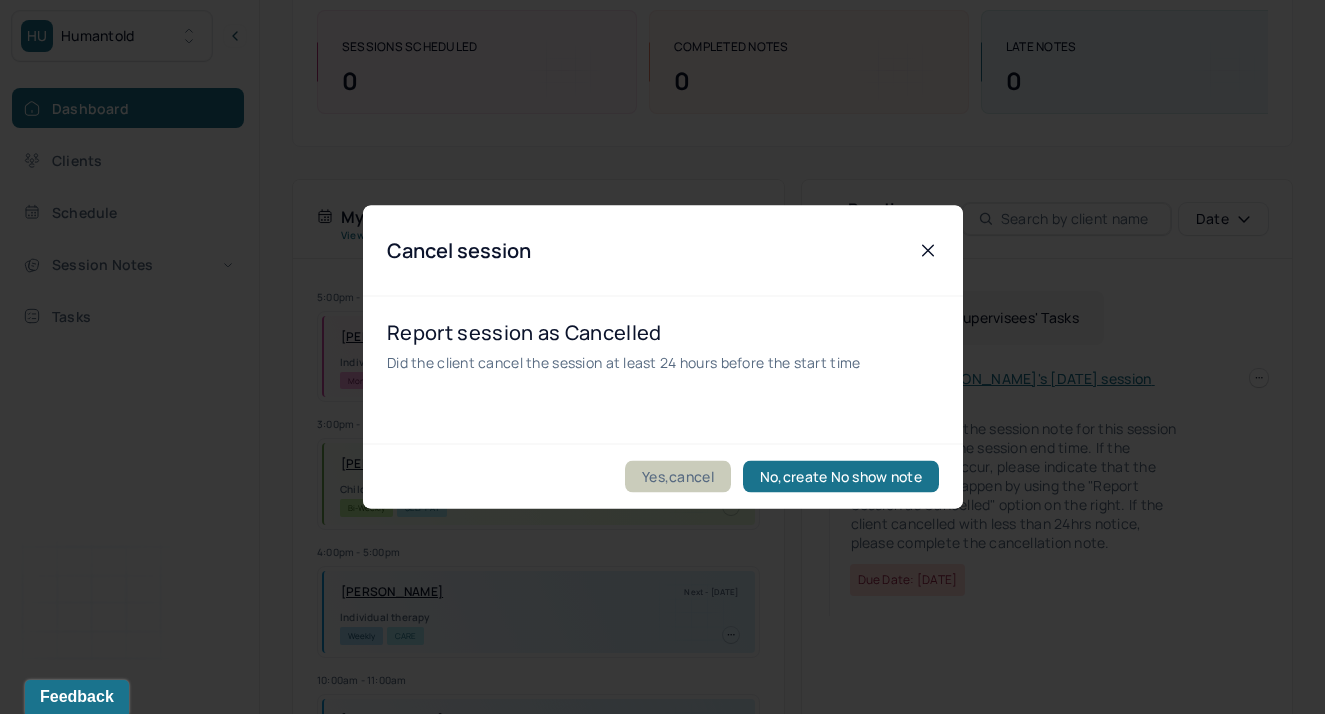 click on "Yes,cancel" at bounding box center (678, 477) 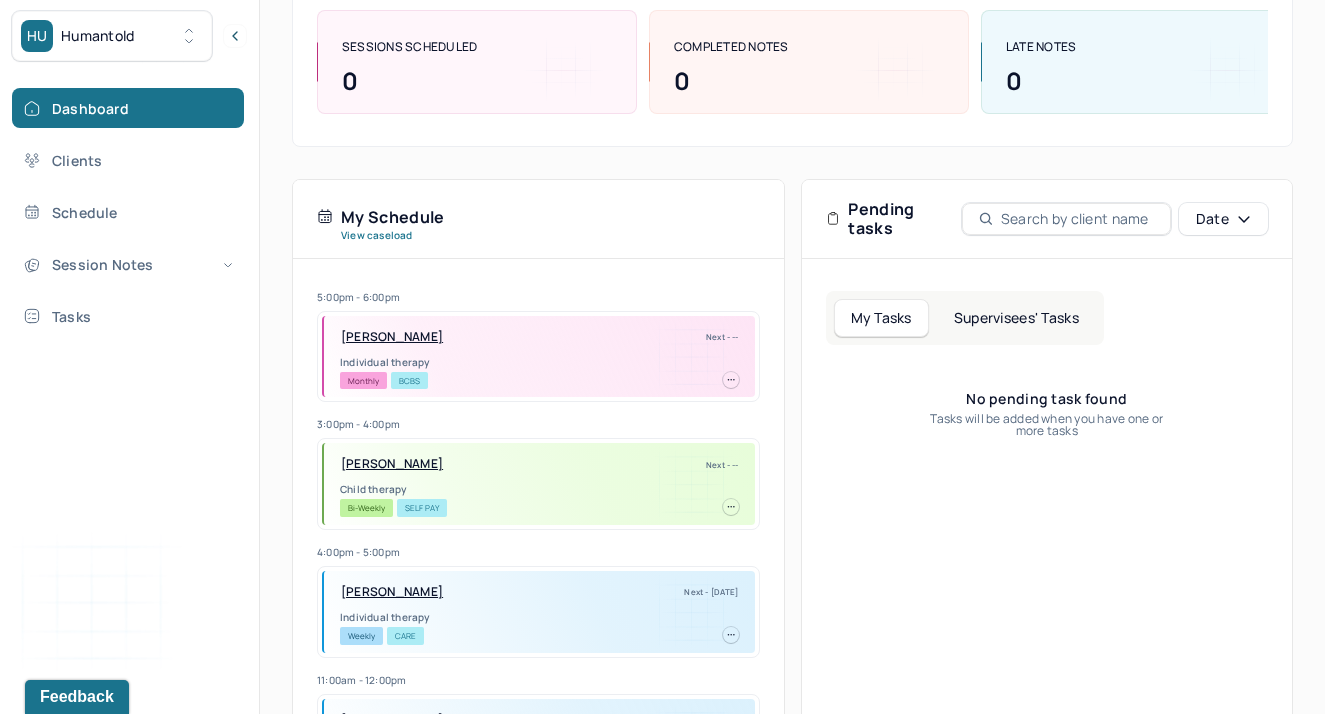 click on "Supervisees' Tasks" at bounding box center [1016, 318] 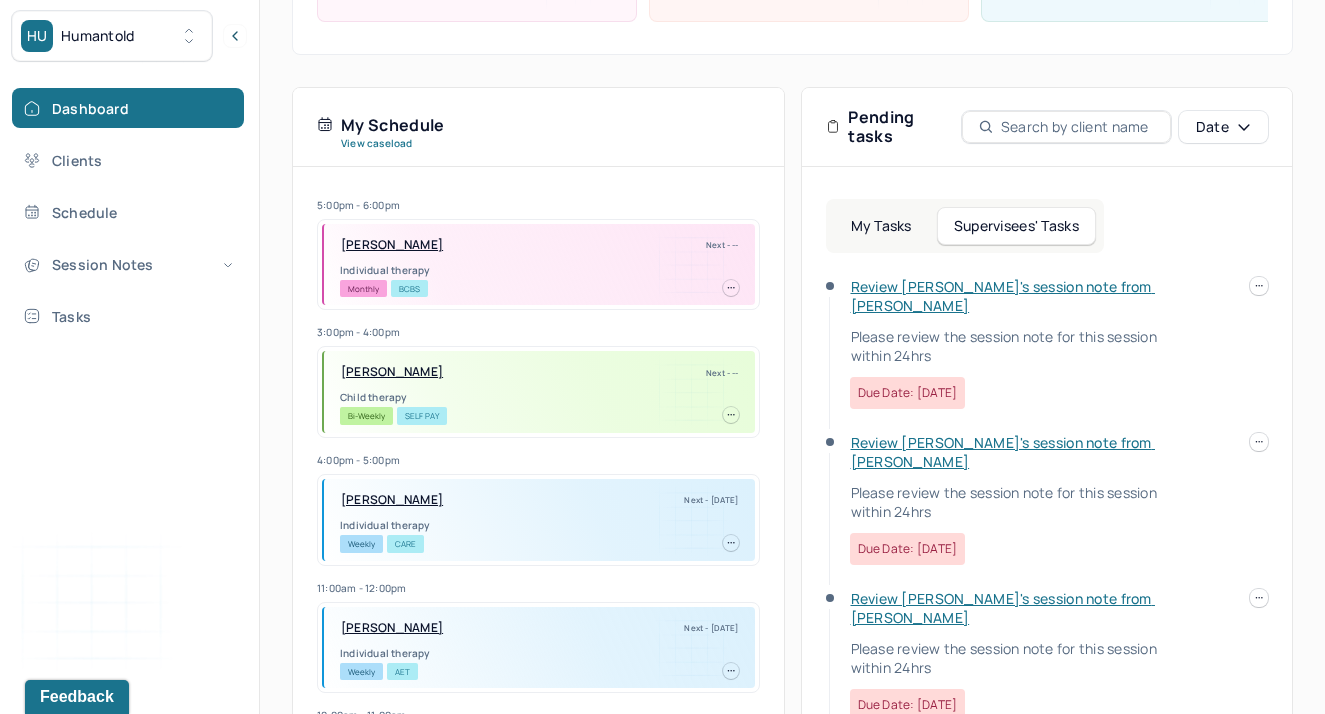 scroll, scrollTop: 386, scrollLeft: 0, axis: vertical 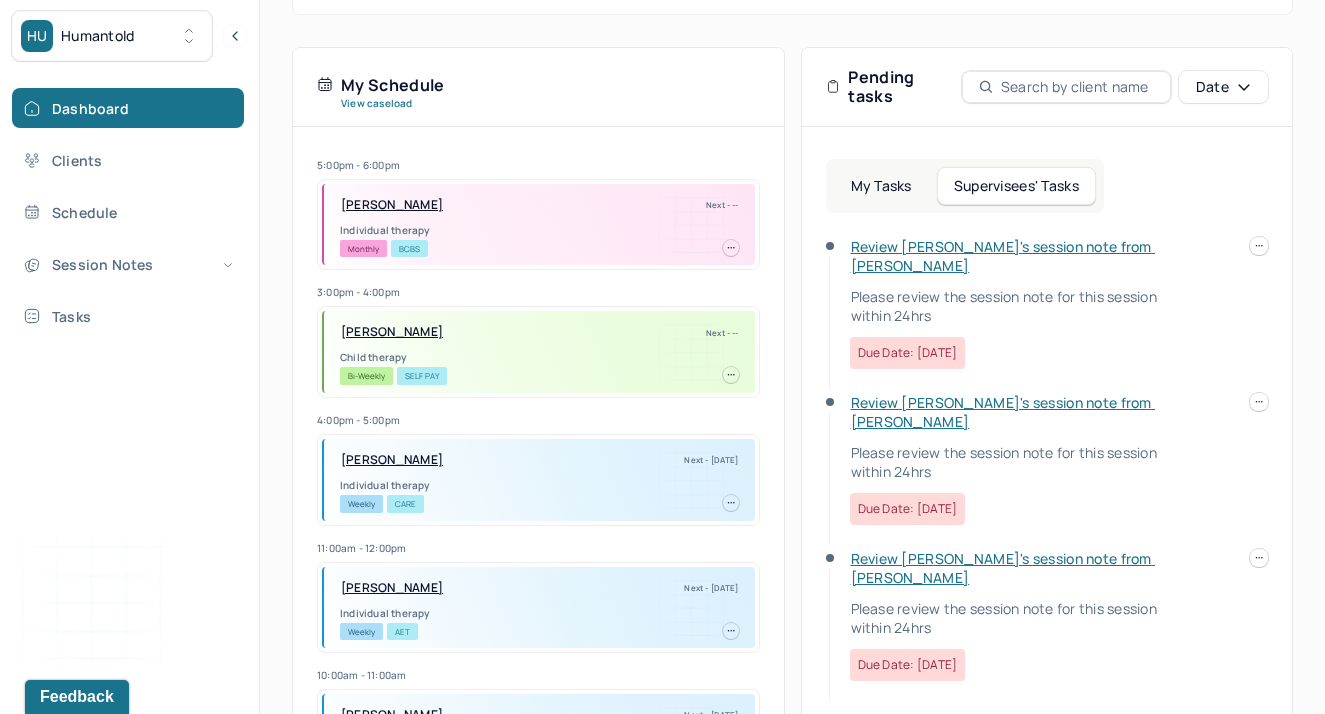 click on "Review [PERSON_NAME]'s session note from [PERSON_NAME]" at bounding box center (1003, 568) 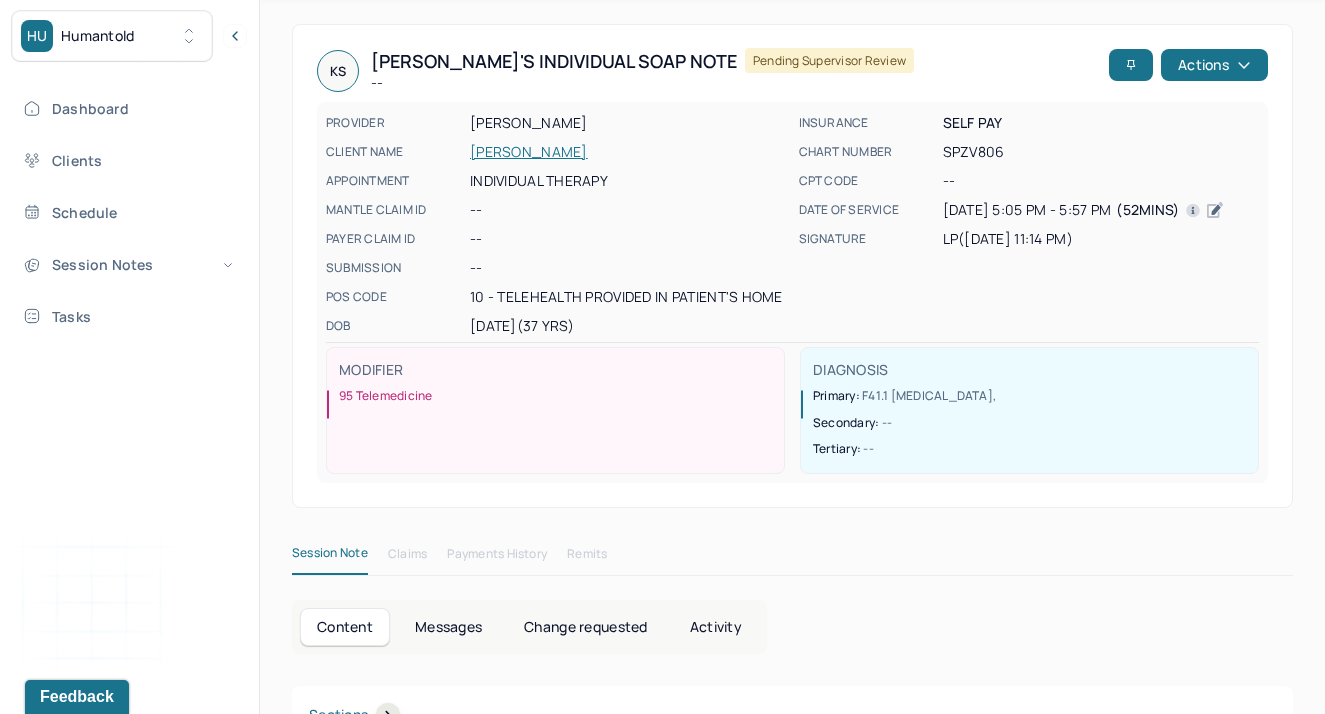 scroll, scrollTop: 0, scrollLeft: 0, axis: both 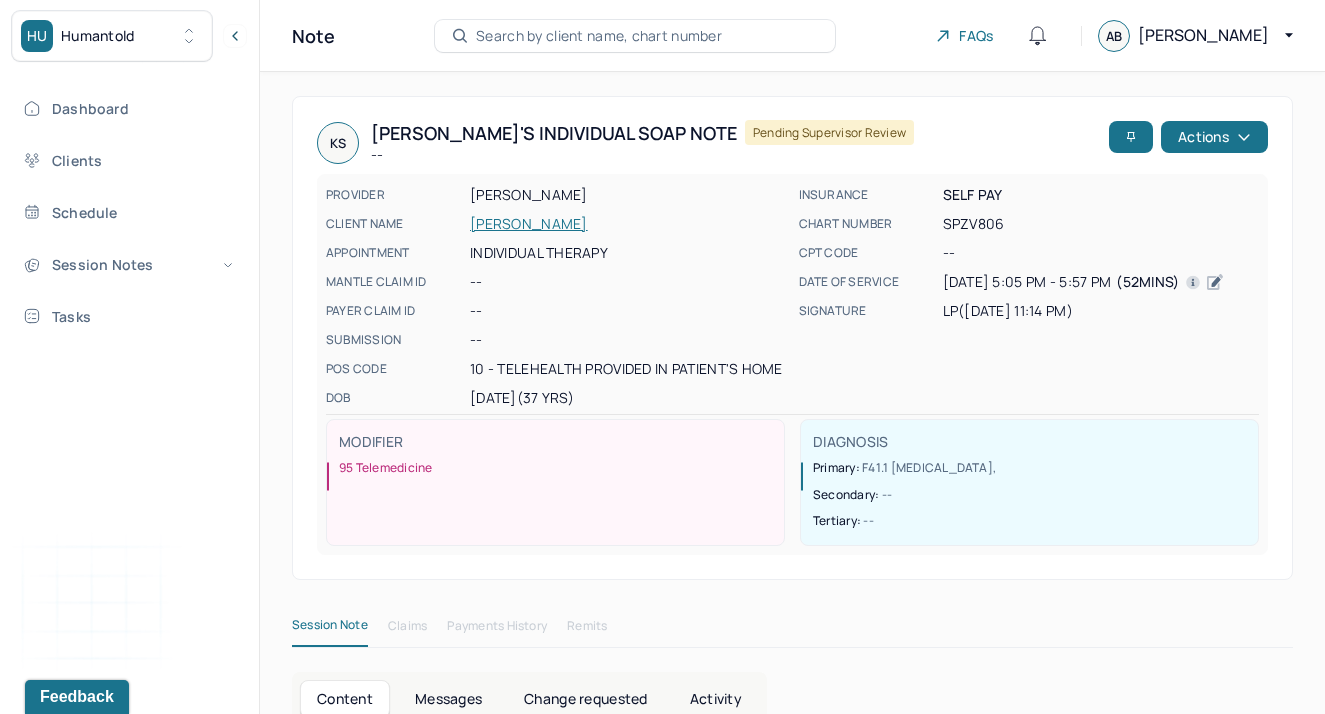 click on "KS [PERSON_NAME]'s   Individual soap note -- Pending supervisor review       Actions   PROVIDER [PERSON_NAME] CLIENT NAME [PERSON_NAME] APPOINTMENT Individual therapy   MANTLE CLAIM ID -- PAYER CLAIM ID -- SUBMISSION -- POS CODE 10 - Telehealth Provided in Patient's Home DOB [DEMOGRAPHIC_DATA]  (37 Yrs) INSURANCE Self pay CHART NUMBER SPZV806 CPT CODE -- DATE OF SERVICE [DATE]   5:05 PM   -   5:57 PM ( 52mins )         SIGNATURE LP  ([DATE] 11:14 PM) MODIFIER 95 Telemedicine DIAGNOSIS Primary:   F41.1 [MEDICAL_DATA] ,  Secondary:   -- Tertiary:   --" at bounding box center (792, 338) 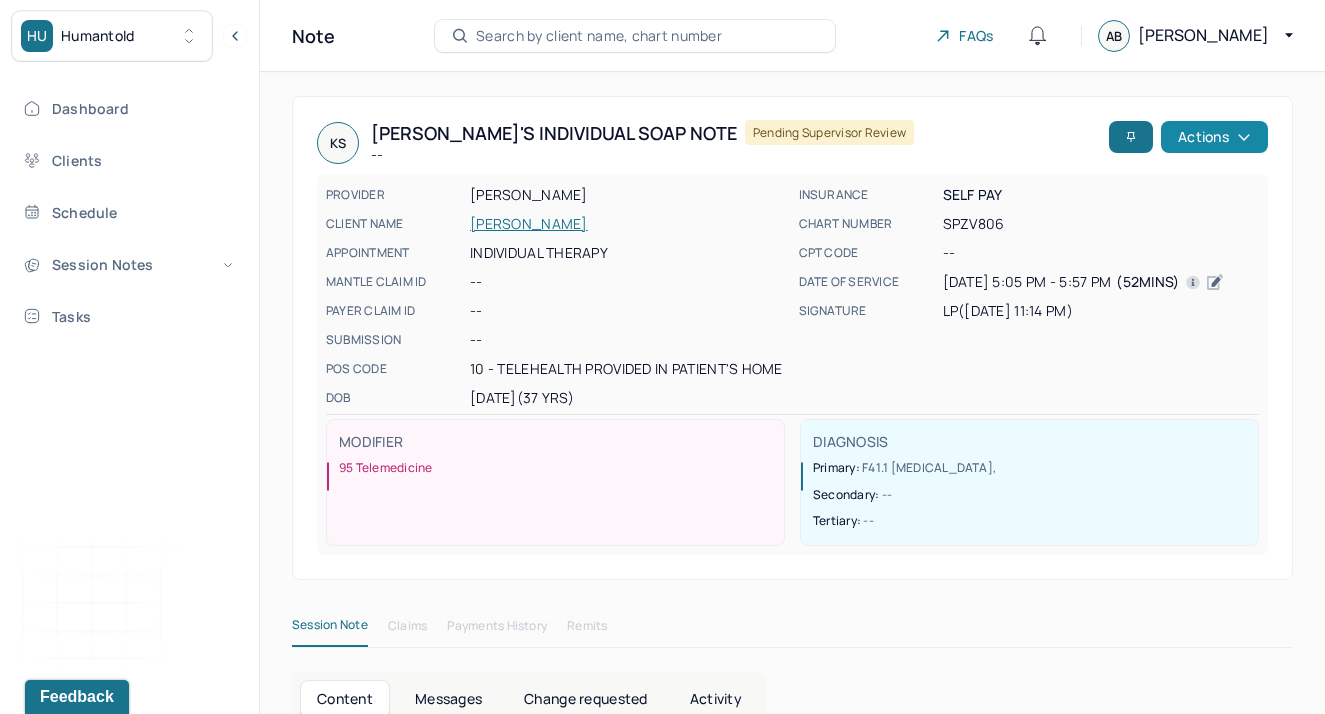 click 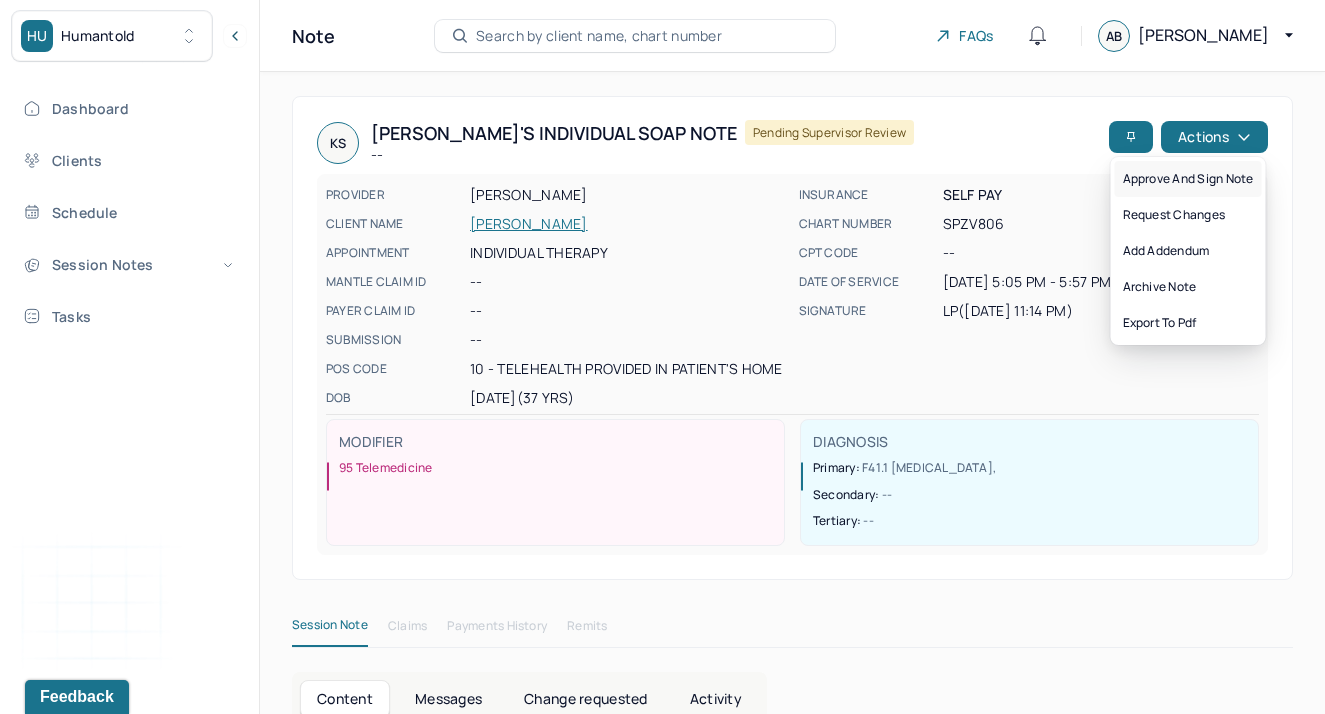 click on "Approve and sign note" at bounding box center (1188, 179) 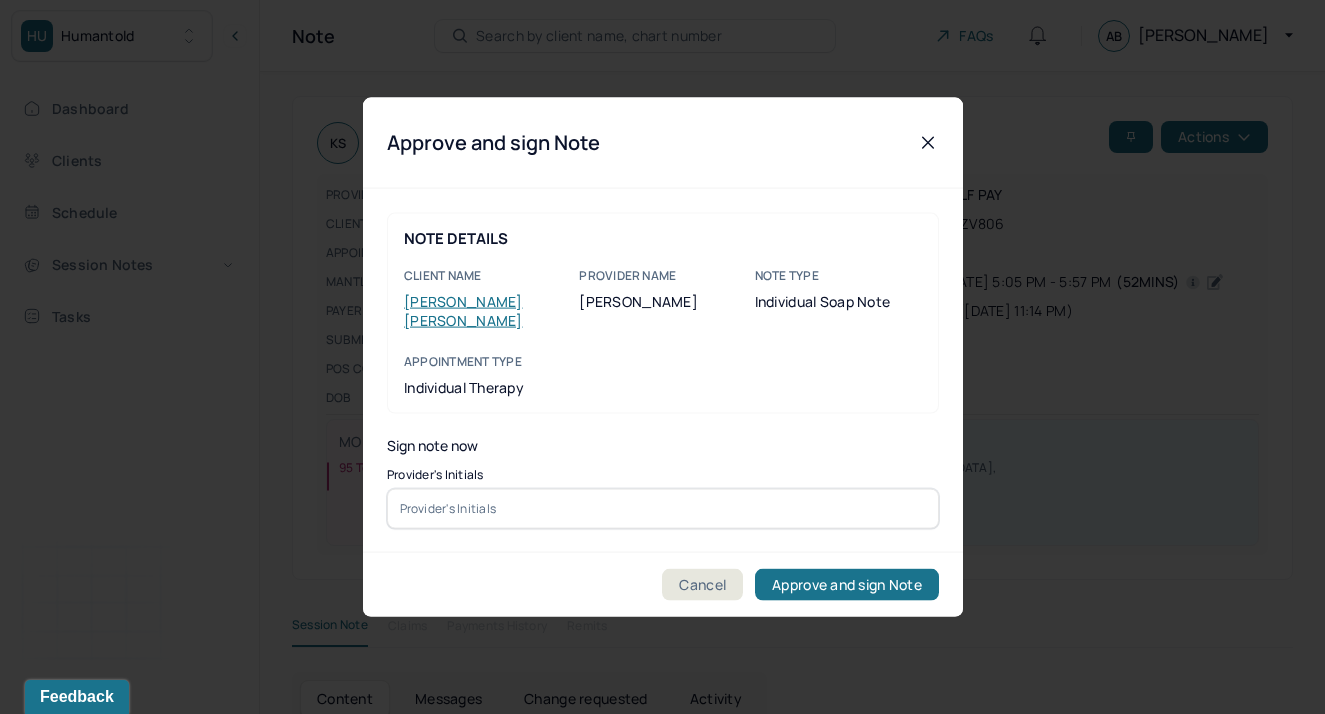 click at bounding box center (663, 508) 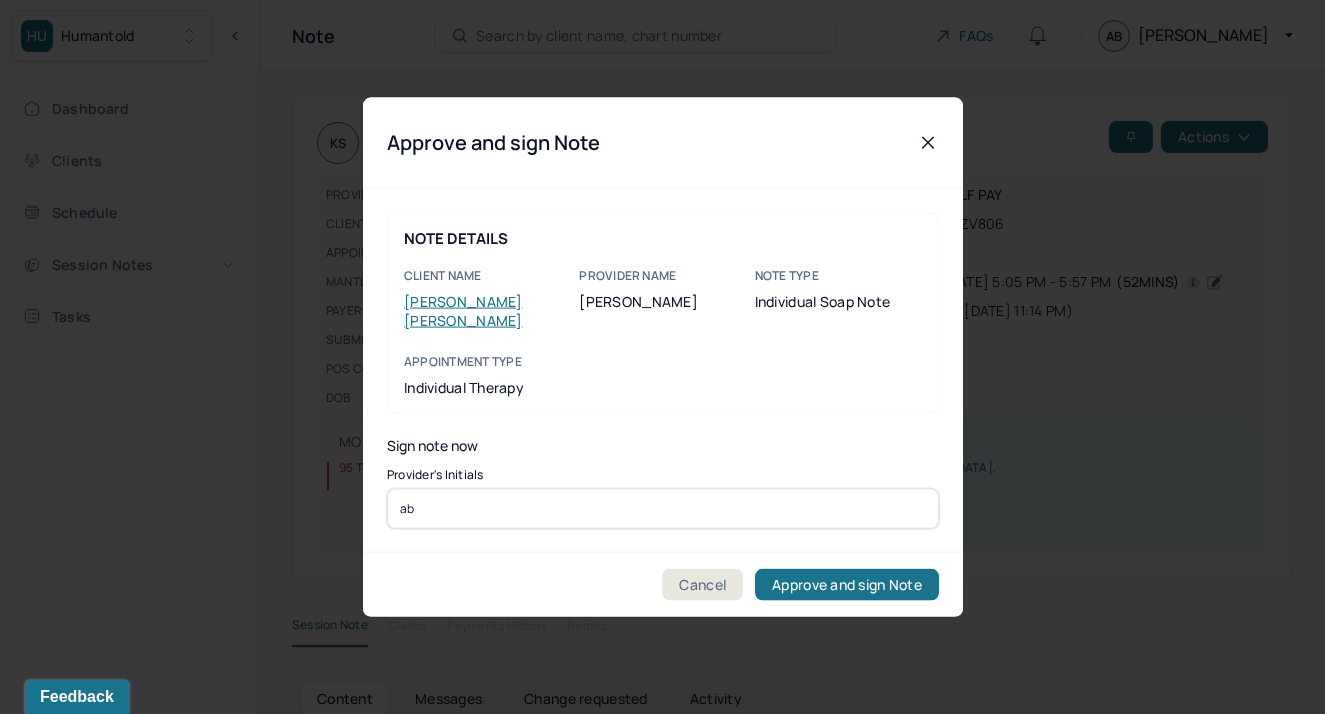 type on "ab" 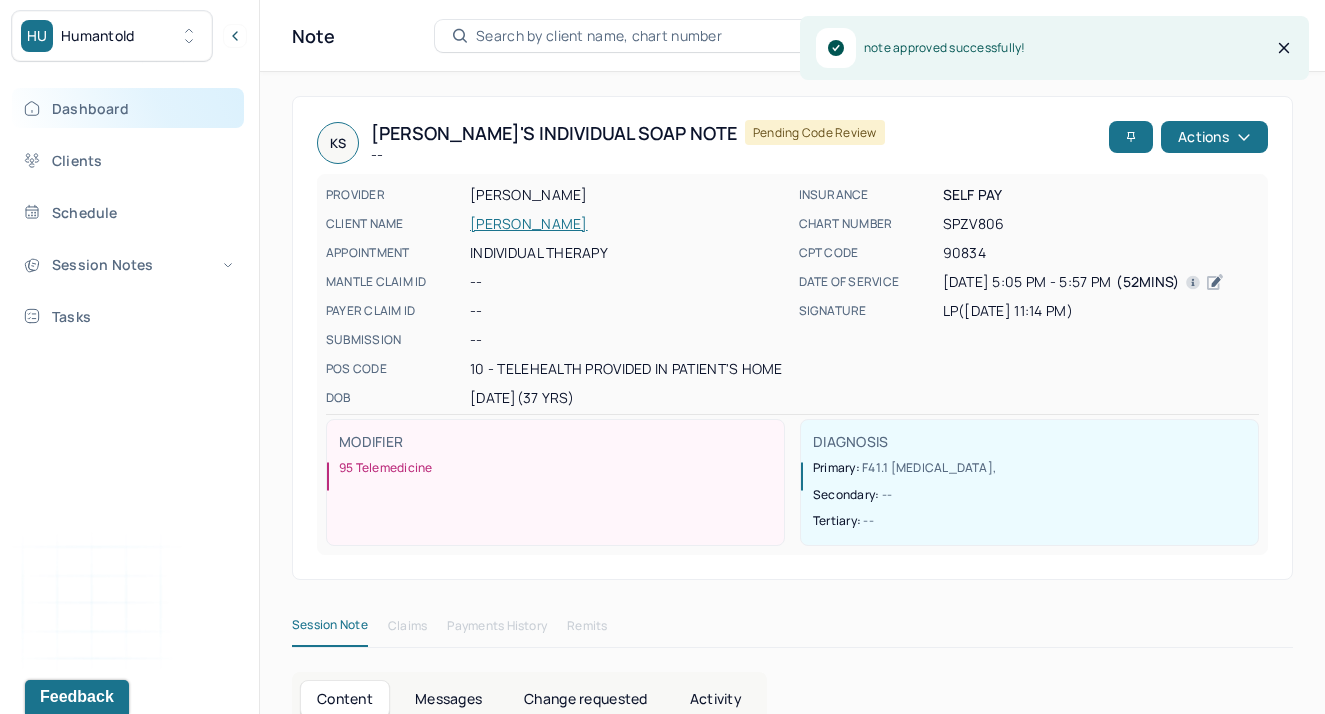 click on "Dashboard" at bounding box center [128, 108] 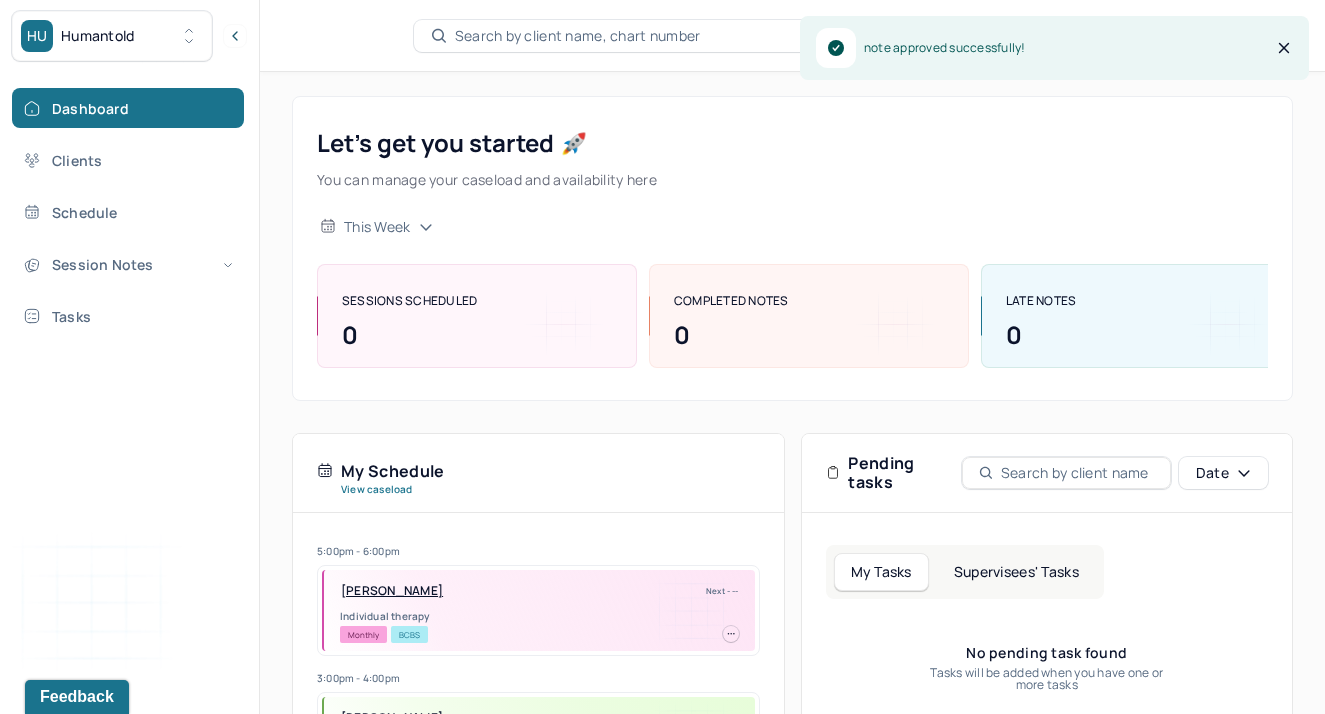 scroll, scrollTop: 319, scrollLeft: 0, axis: vertical 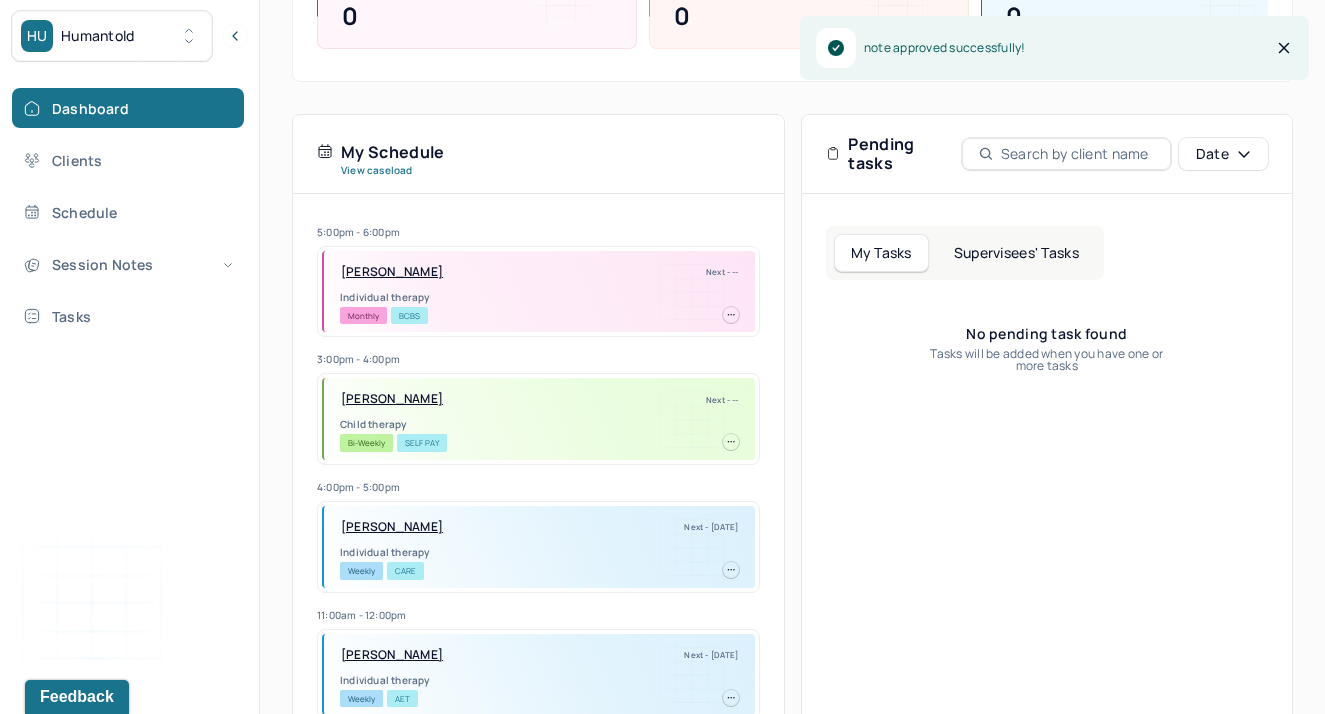 click on "Supervisees' Tasks" at bounding box center [1016, 253] 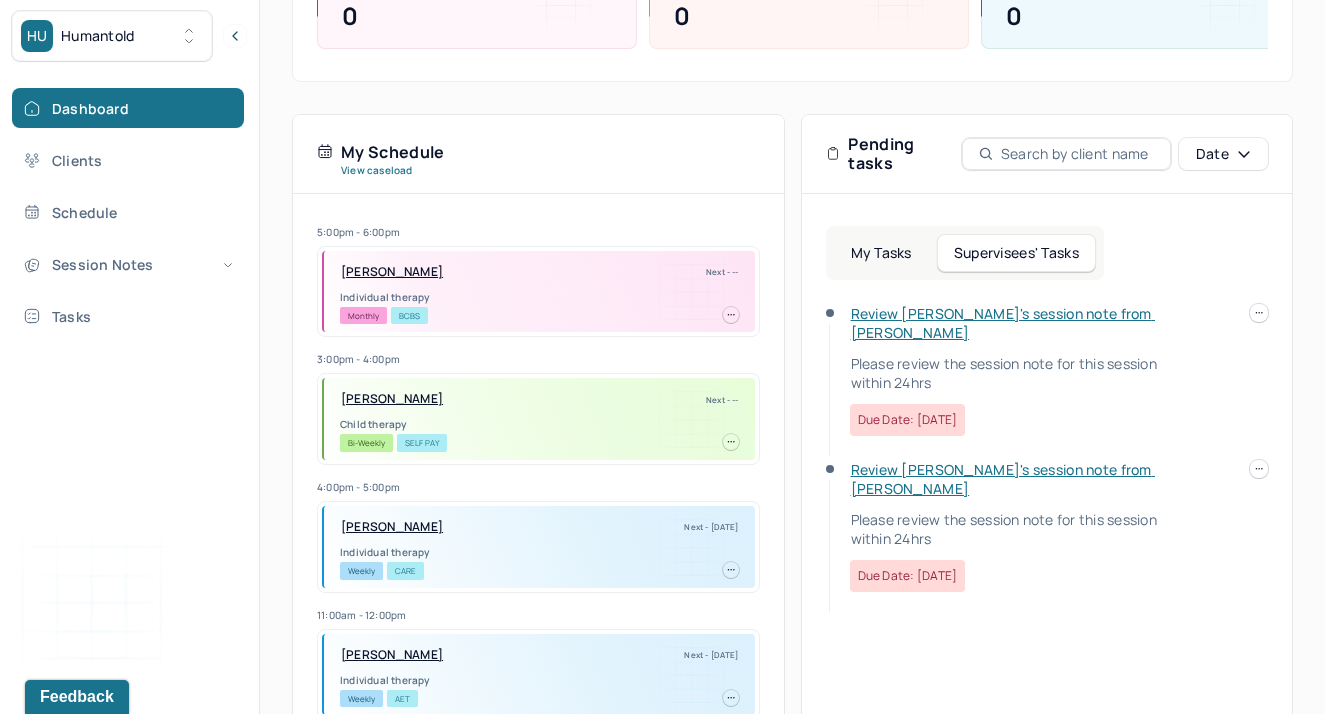 click on "Review [PERSON_NAME]'s session note from [PERSON_NAME] Please review the session note for this session within 24hrs Due date: [DATE]" at bounding box center (1003, 526) 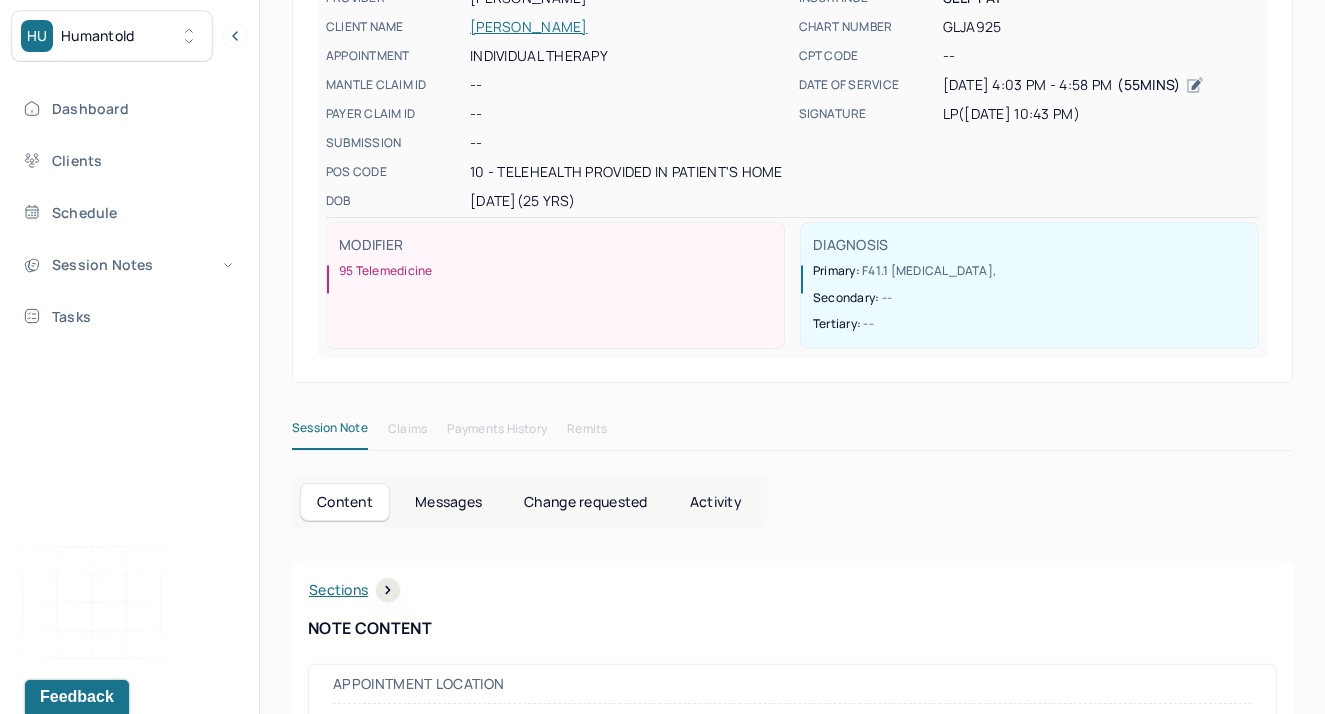 scroll, scrollTop: 0, scrollLeft: 0, axis: both 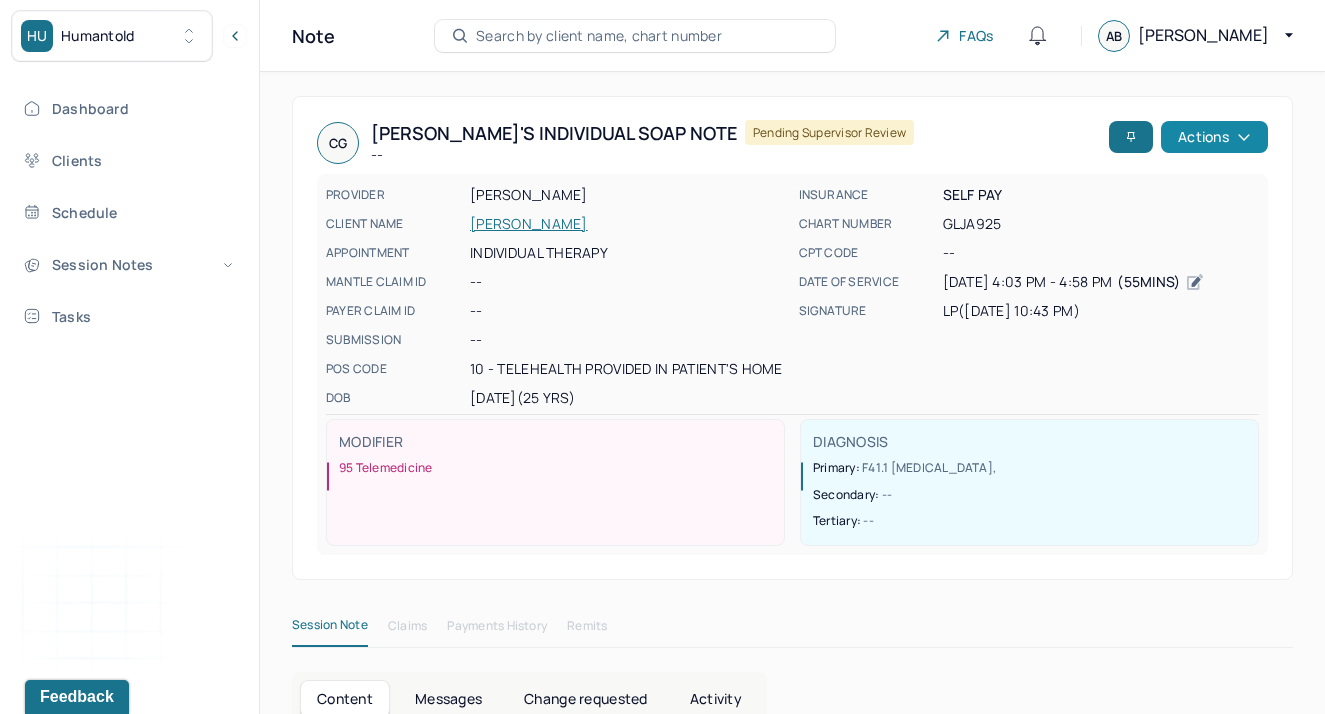 click on "Actions" at bounding box center (1214, 137) 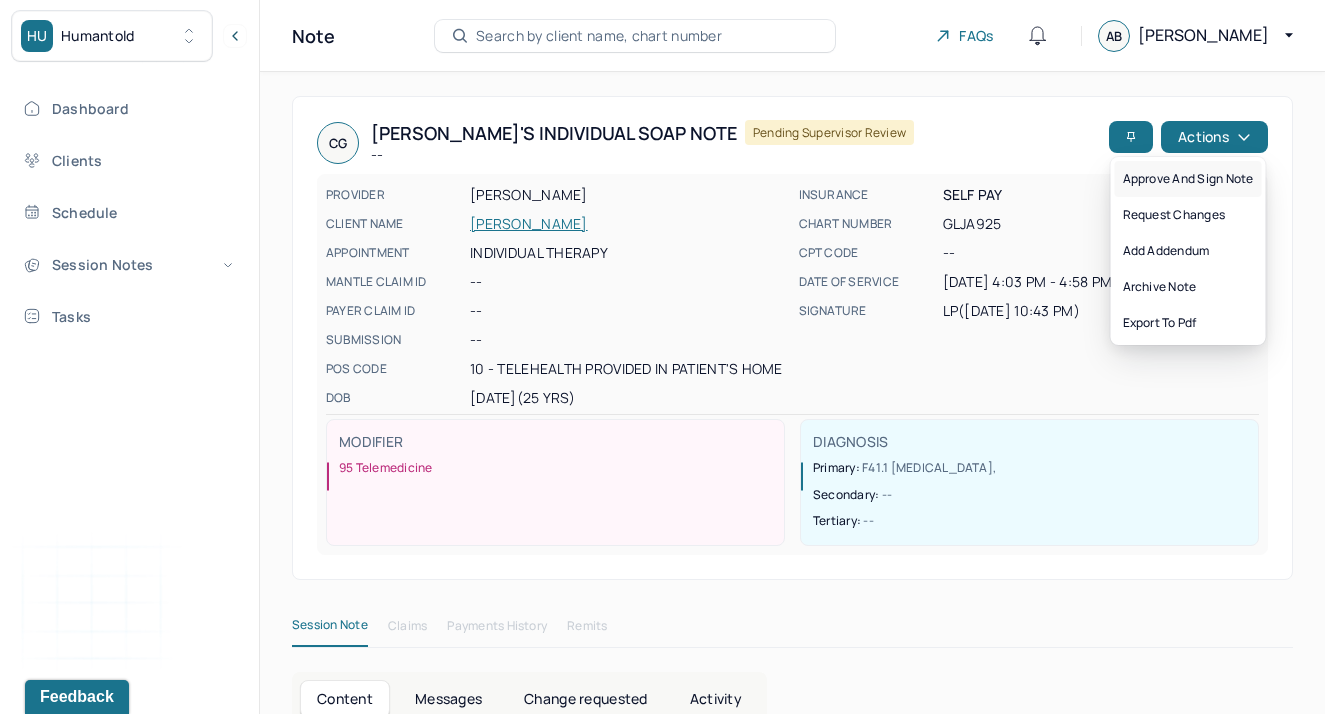 click on "Approve and sign note" at bounding box center (1188, 179) 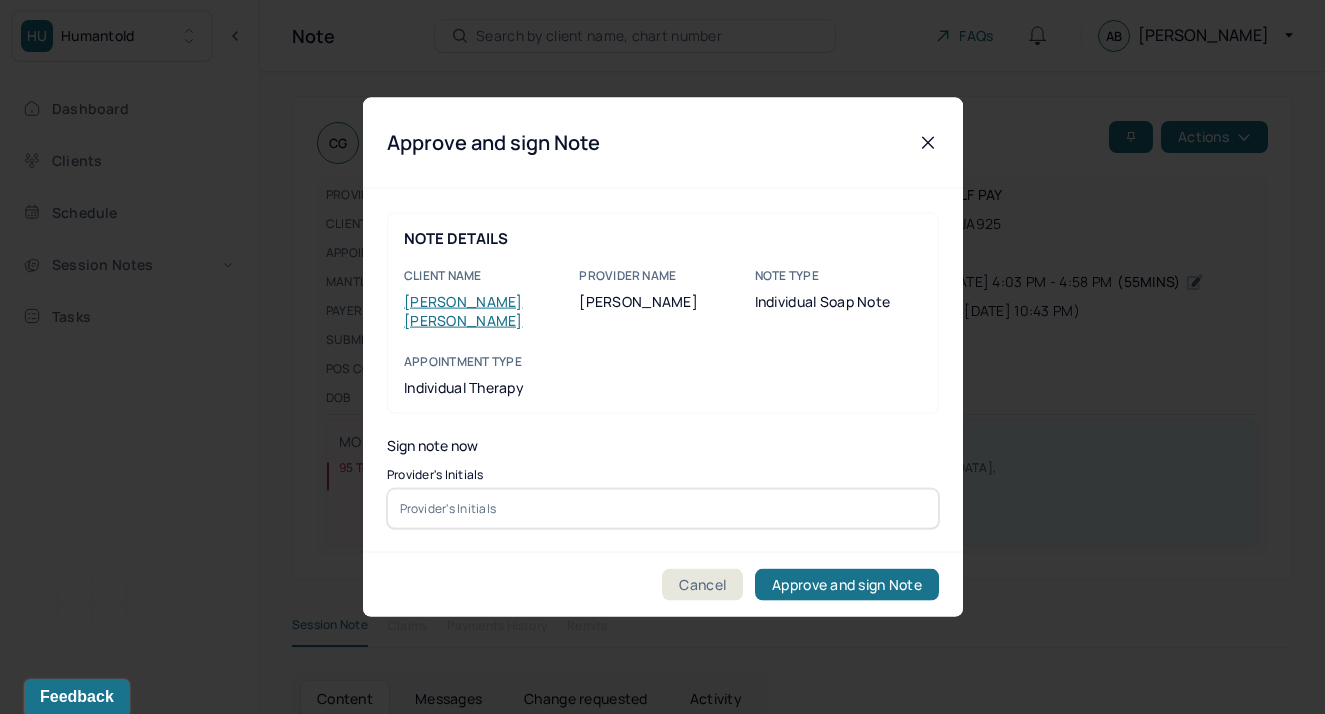 click at bounding box center (663, 508) 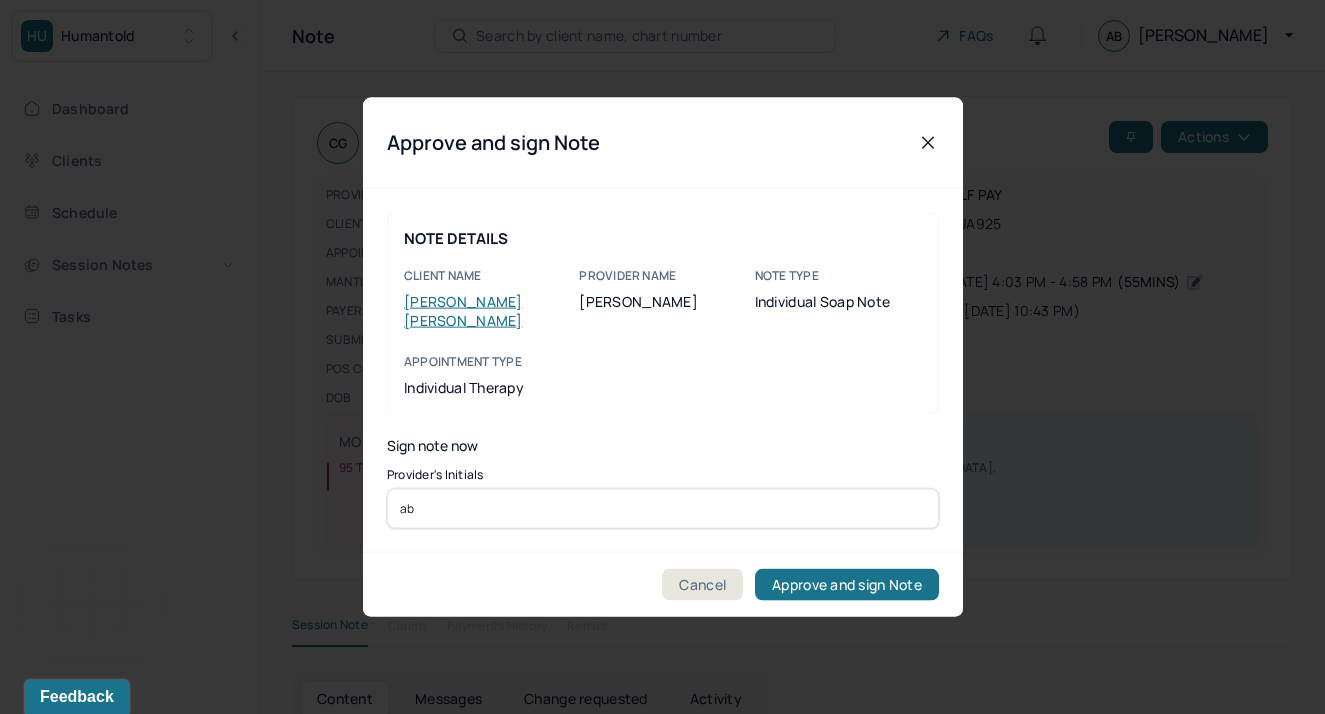 type on "ab" 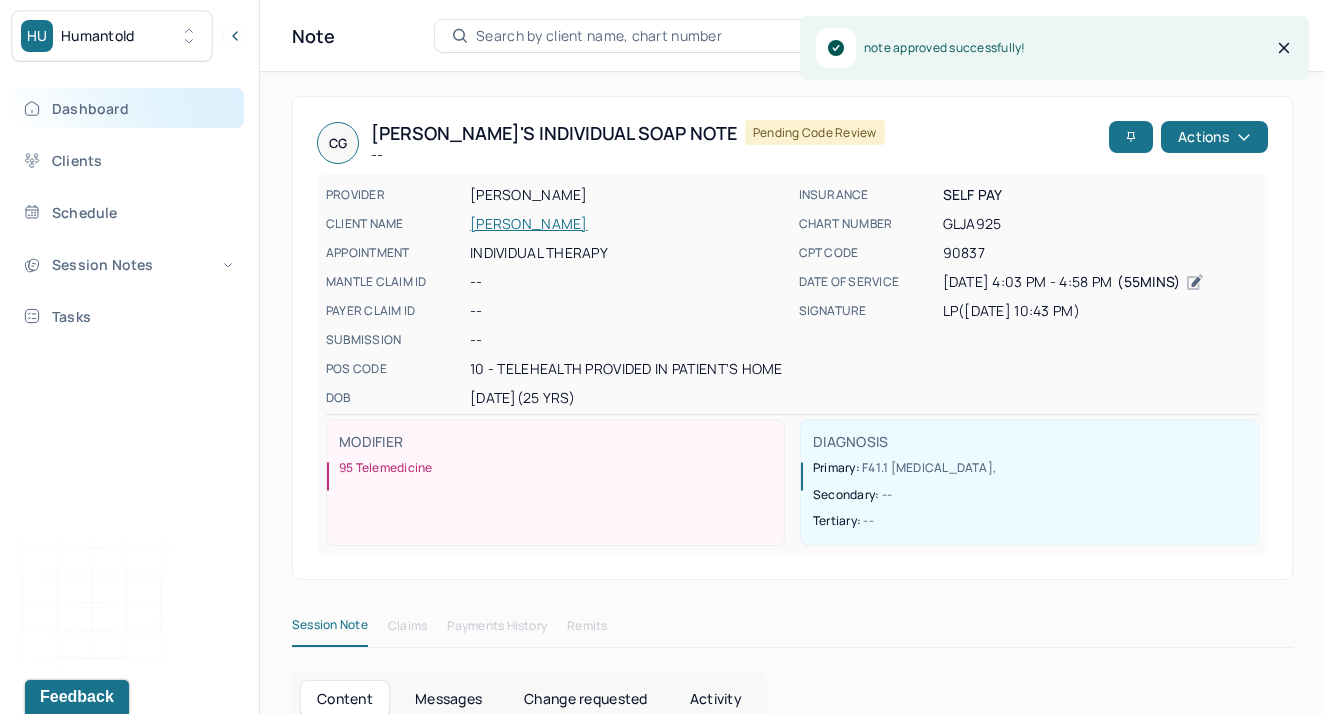 click on "Dashboard" at bounding box center (128, 108) 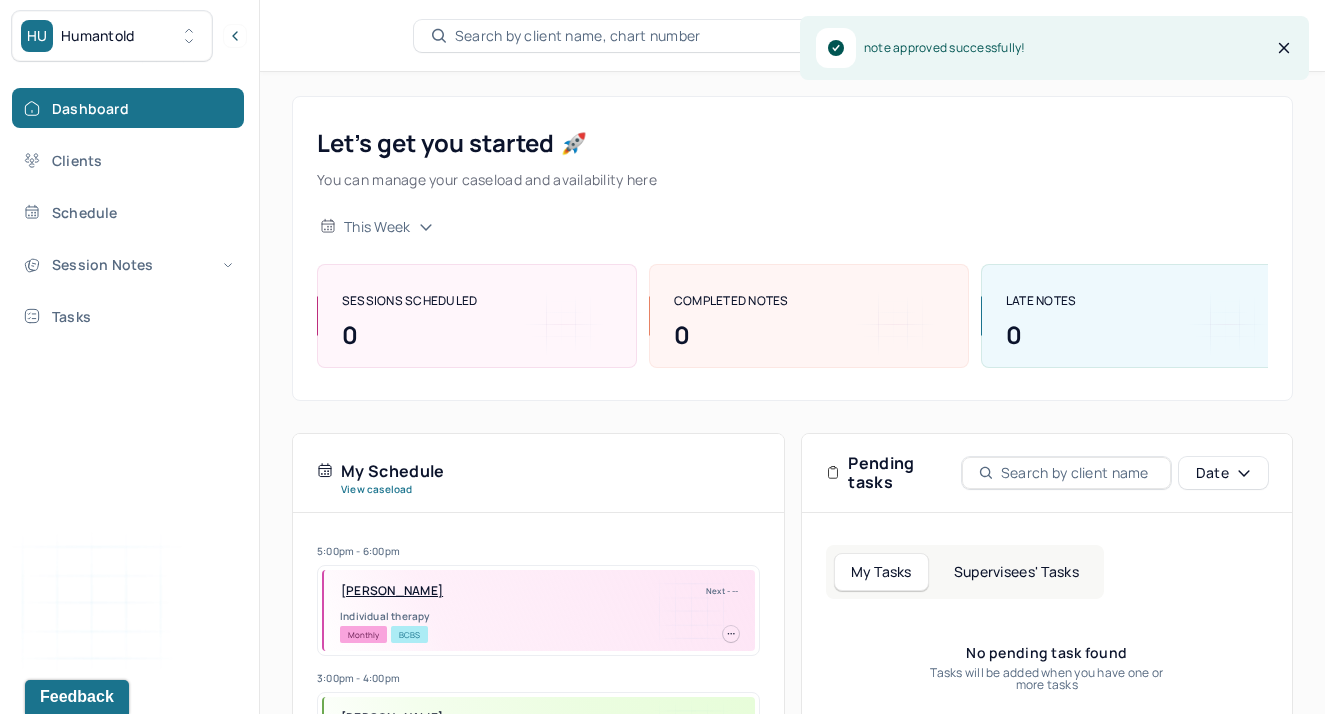 scroll, scrollTop: 170, scrollLeft: 0, axis: vertical 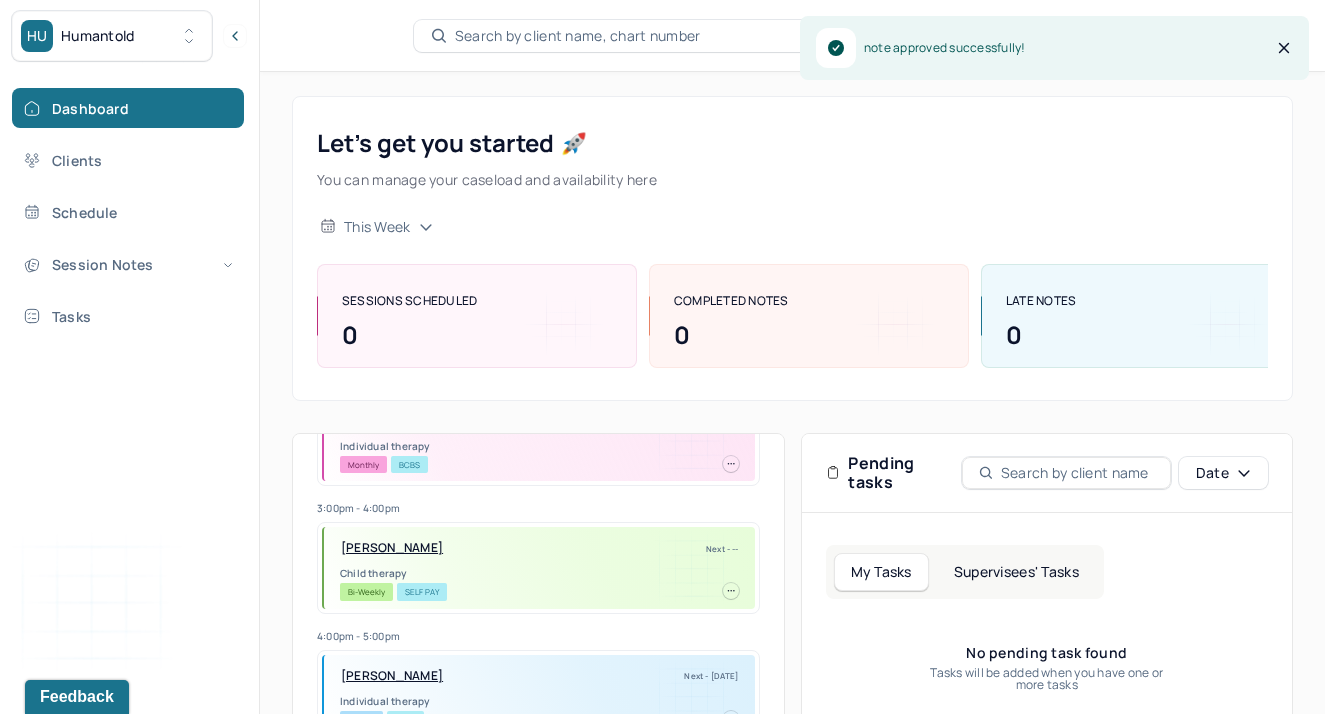 click on "Supervisees' Tasks" at bounding box center [1016, 572] 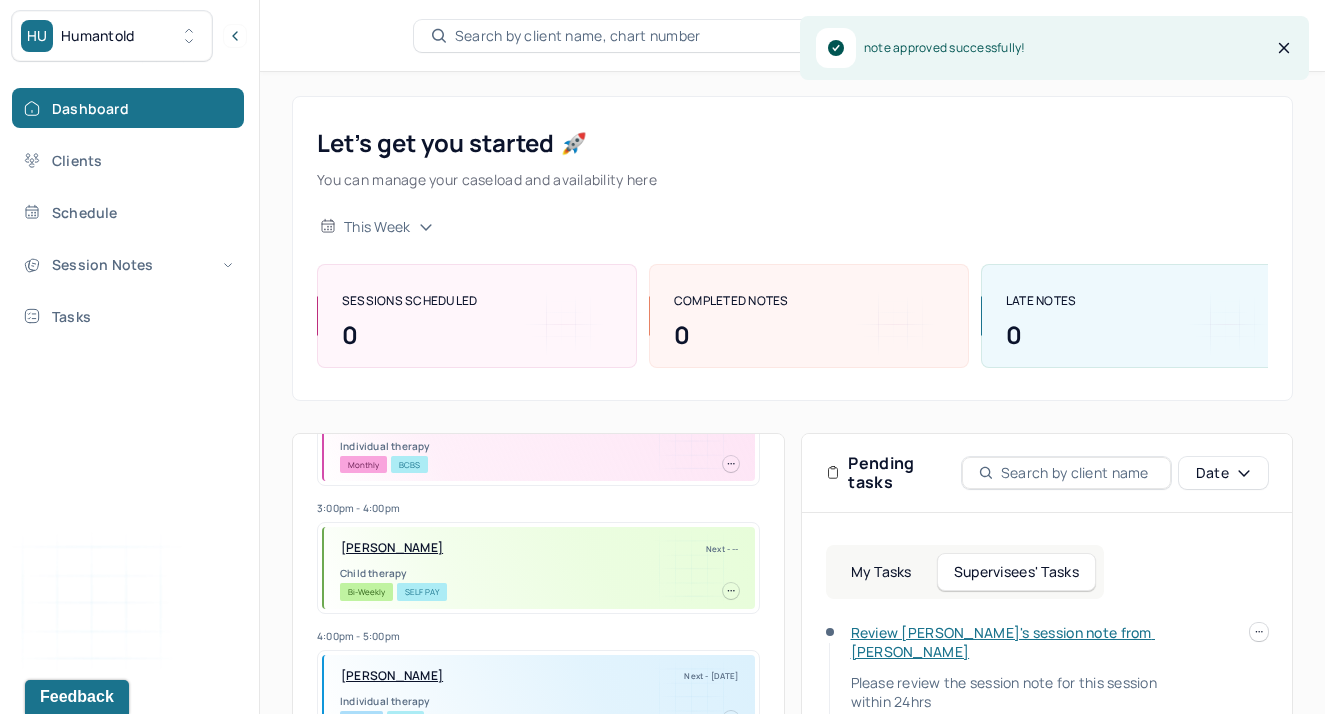 click on "Review [PERSON_NAME]'s session note from [PERSON_NAME]" at bounding box center (1003, 642) 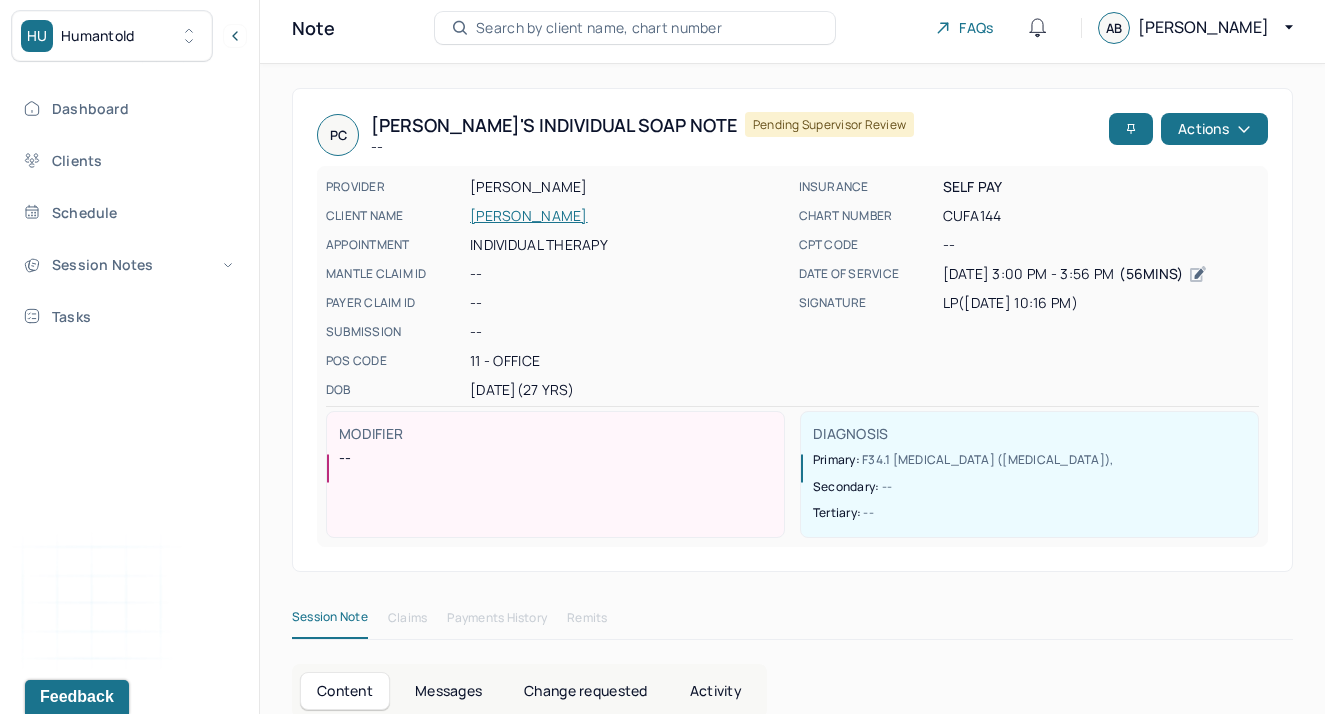 scroll, scrollTop: 0, scrollLeft: 0, axis: both 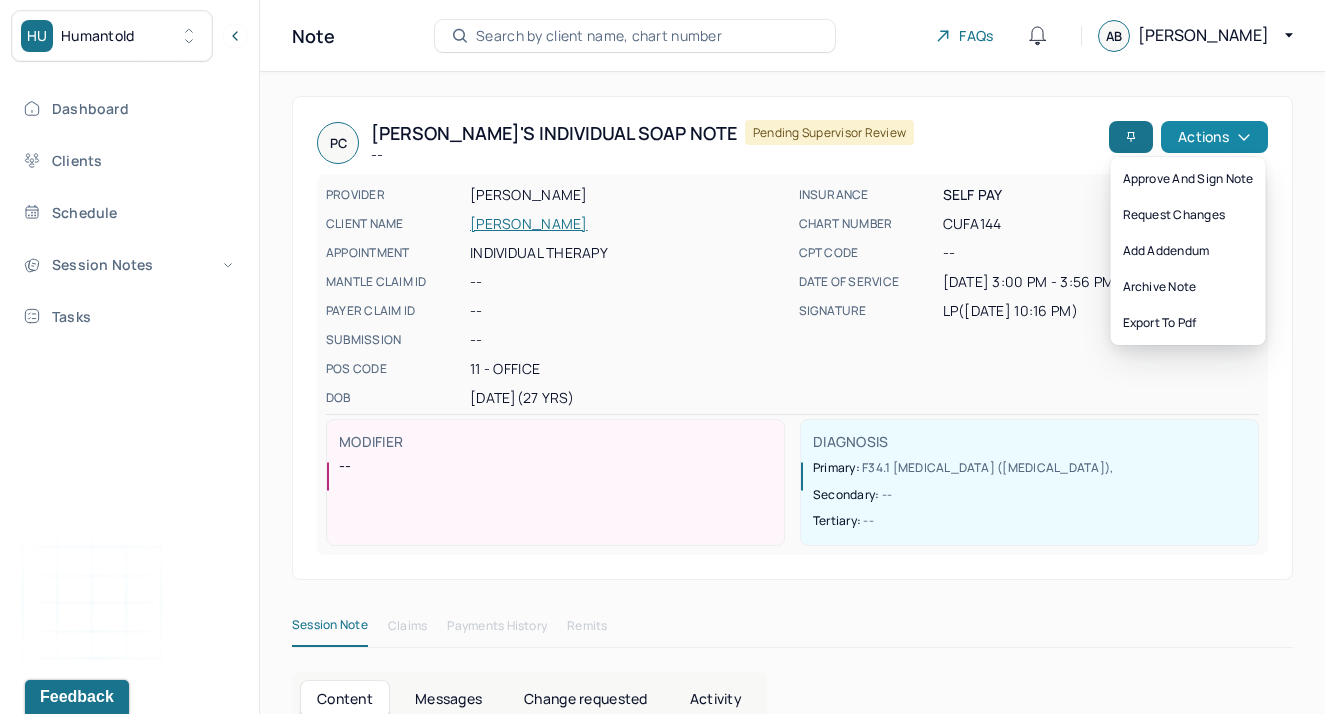 click 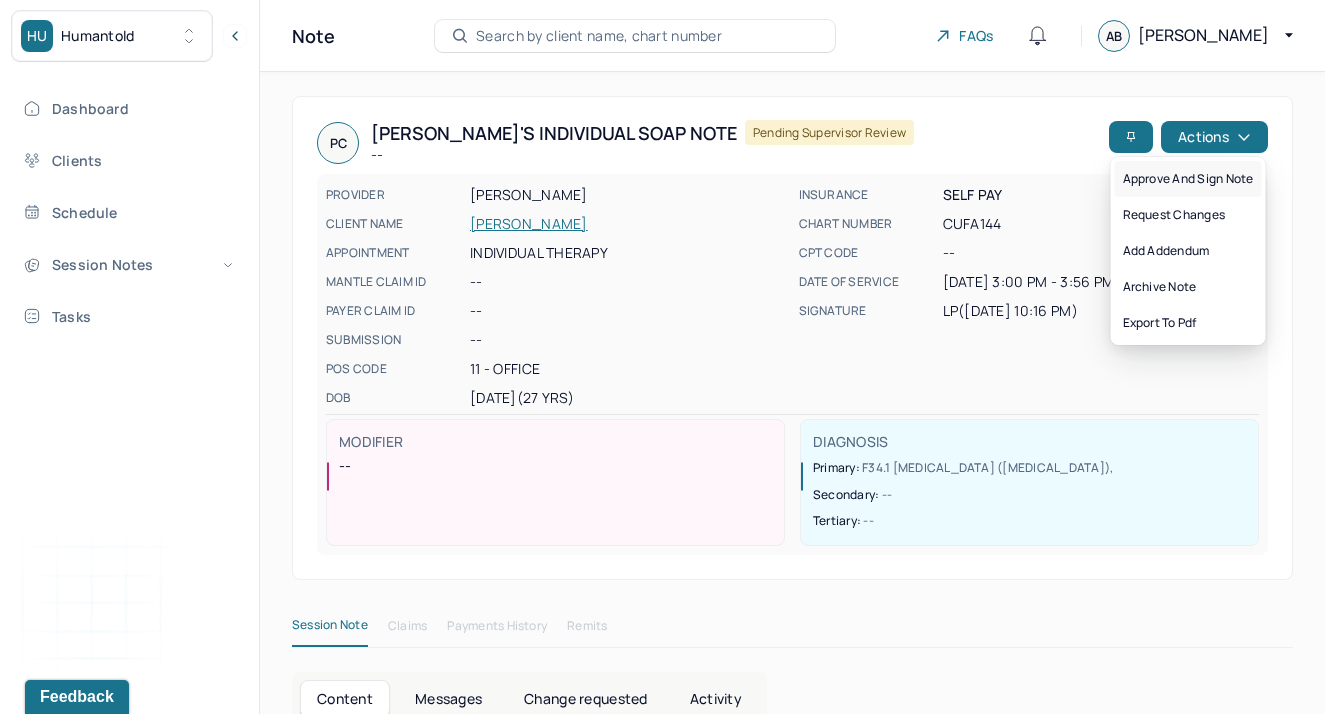 click on "Approve and sign note" at bounding box center (1188, 179) 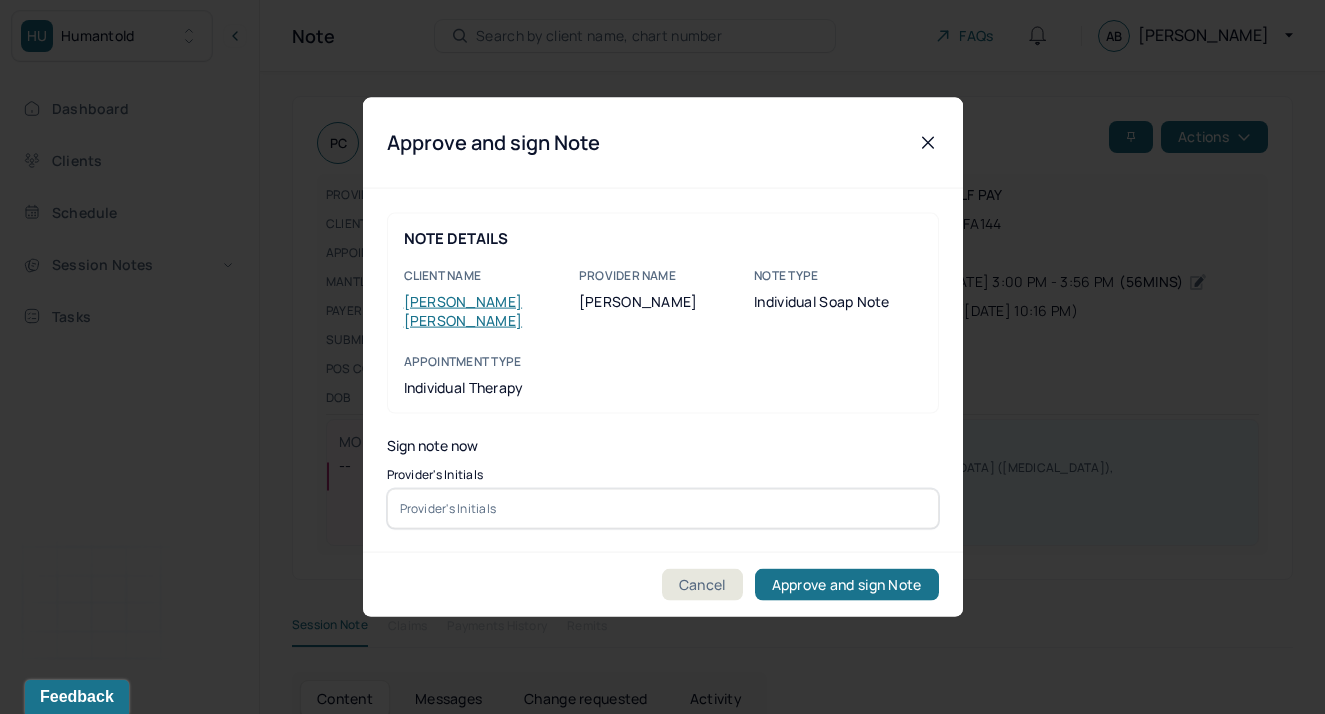 click at bounding box center (663, 508) 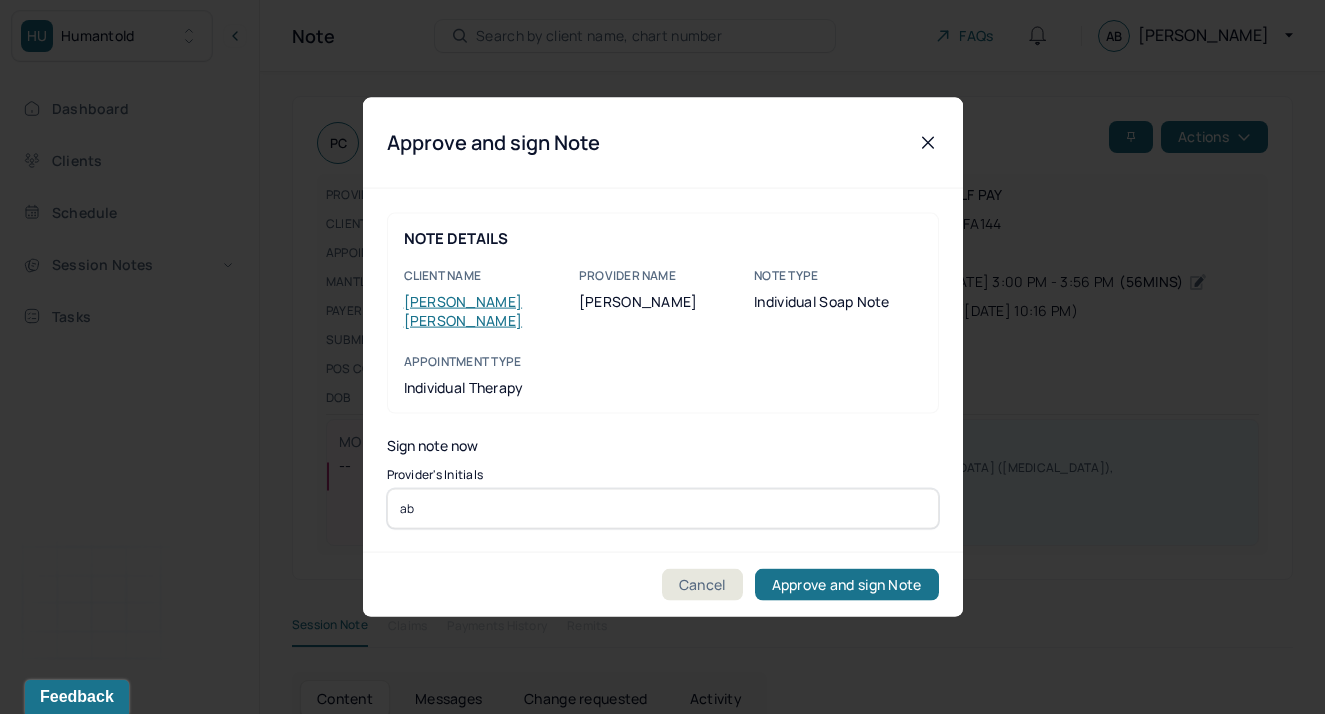 type on "ab" 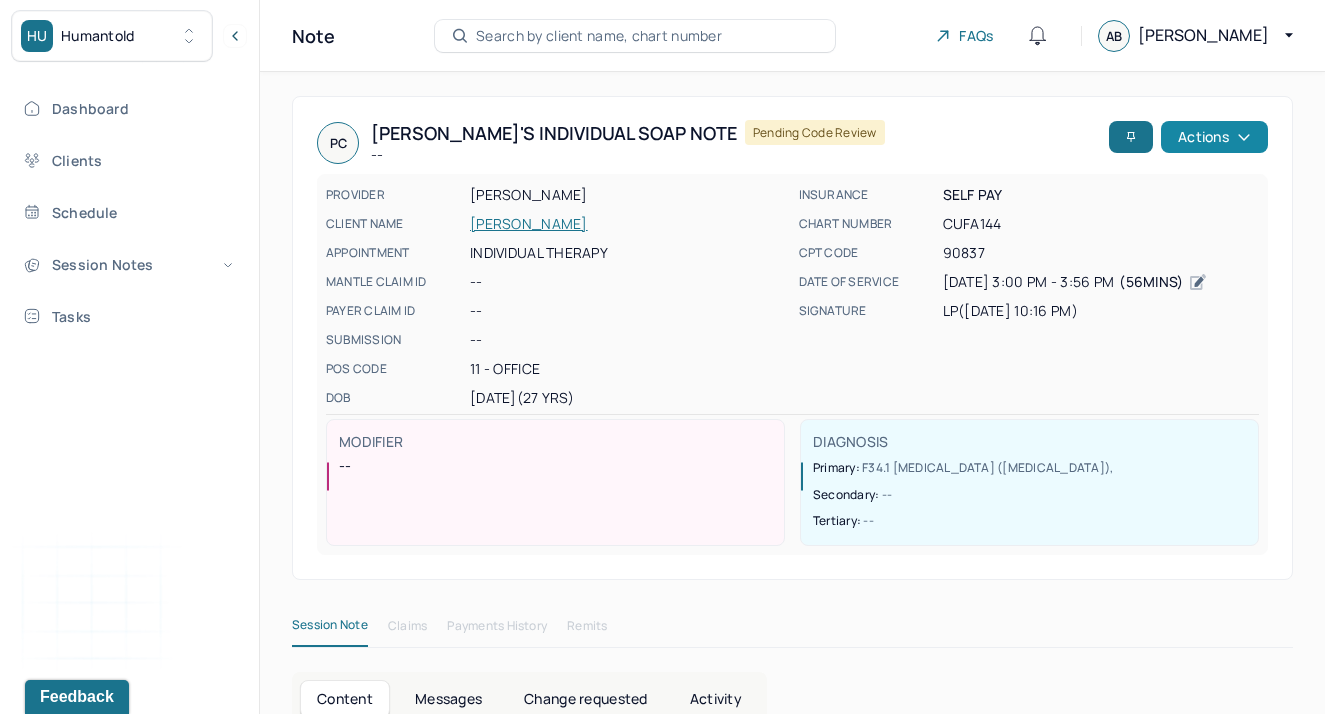click on "Actions" at bounding box center [1214, 137] 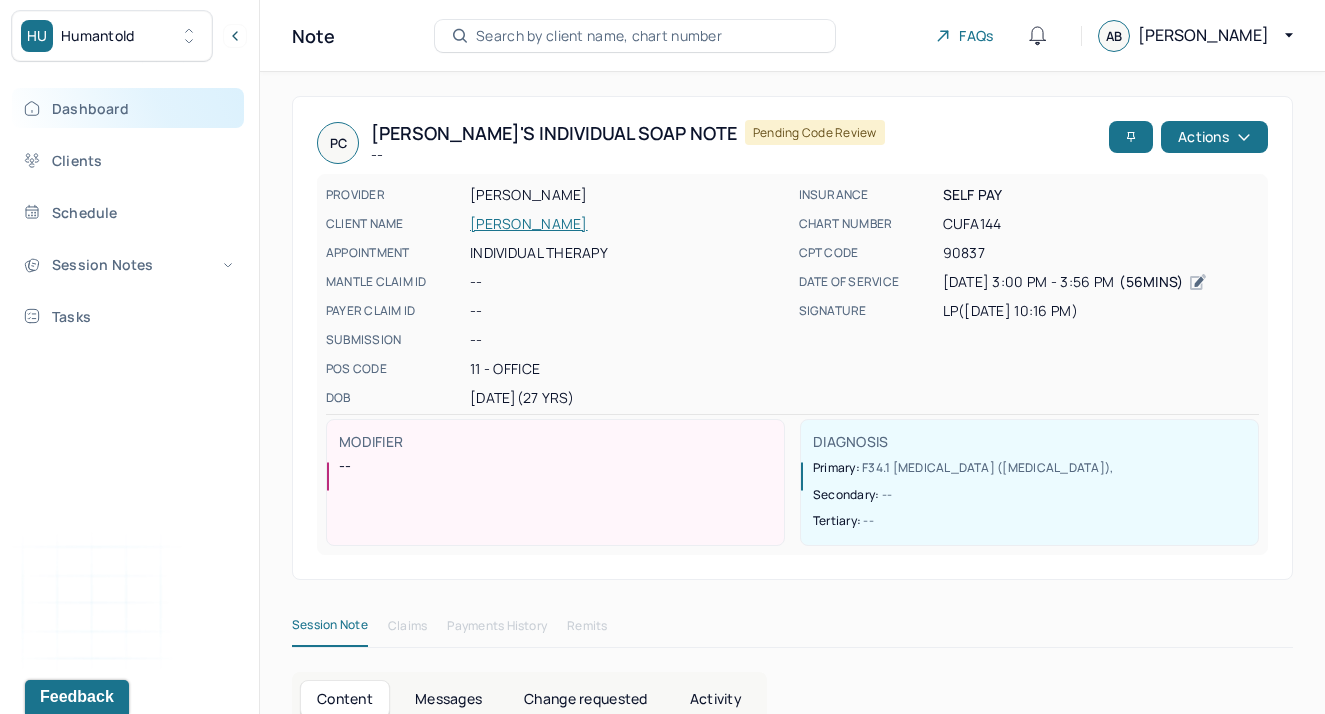 click on "Dashboard" at bounding box center [128, 108] 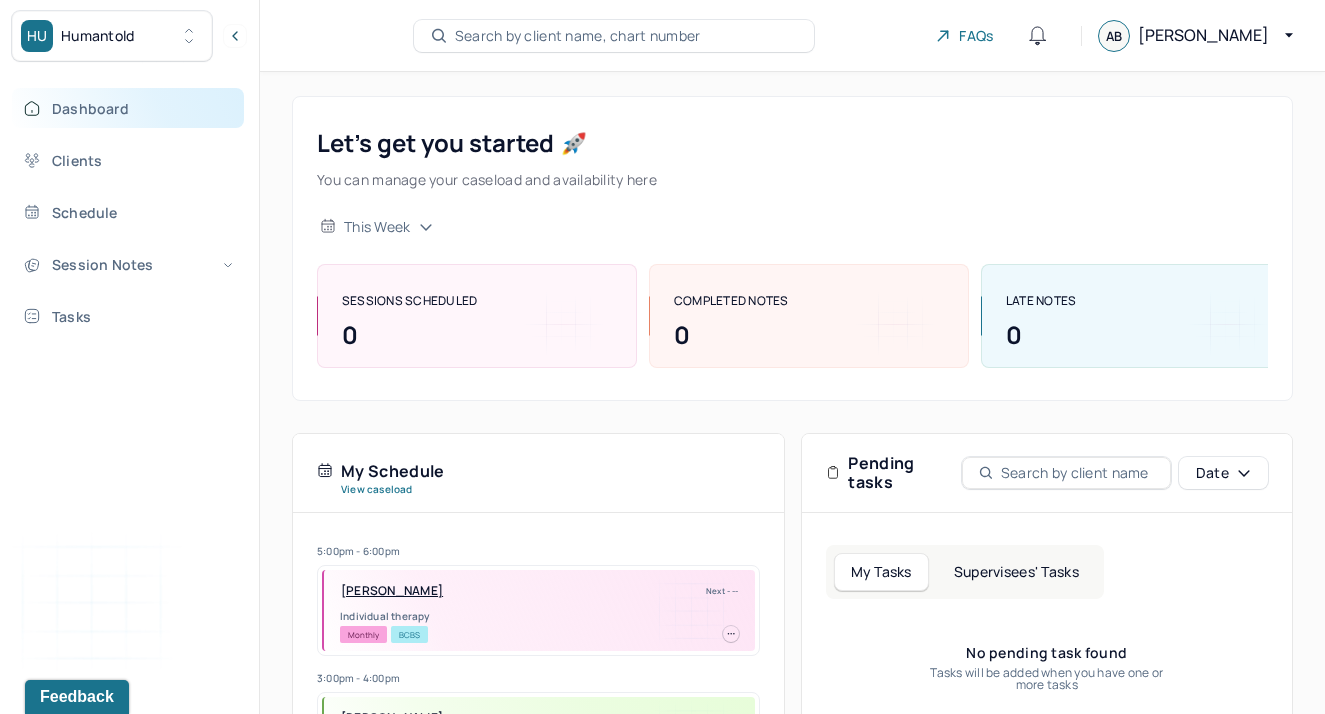 click on "Dashboard" at bounding box center (128, 108) 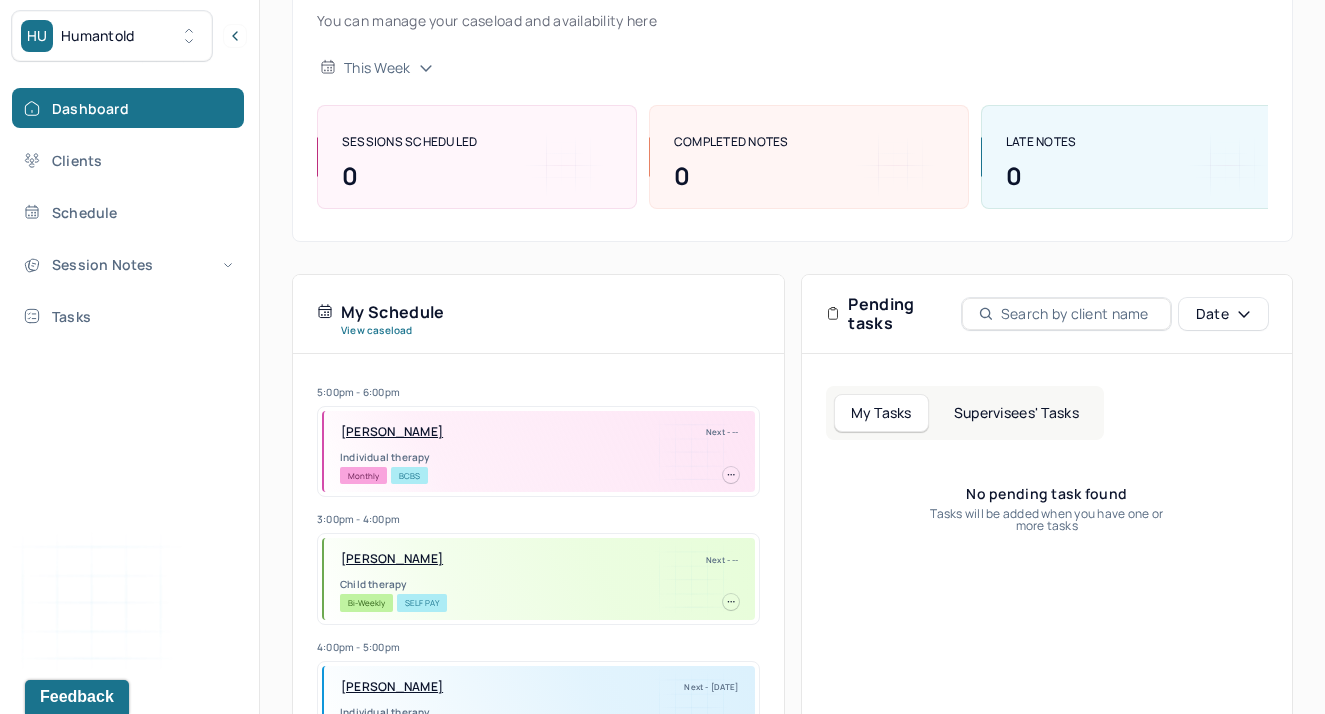 scroll, scrollTop: 251, scrollLeft: 0, axis: vertical 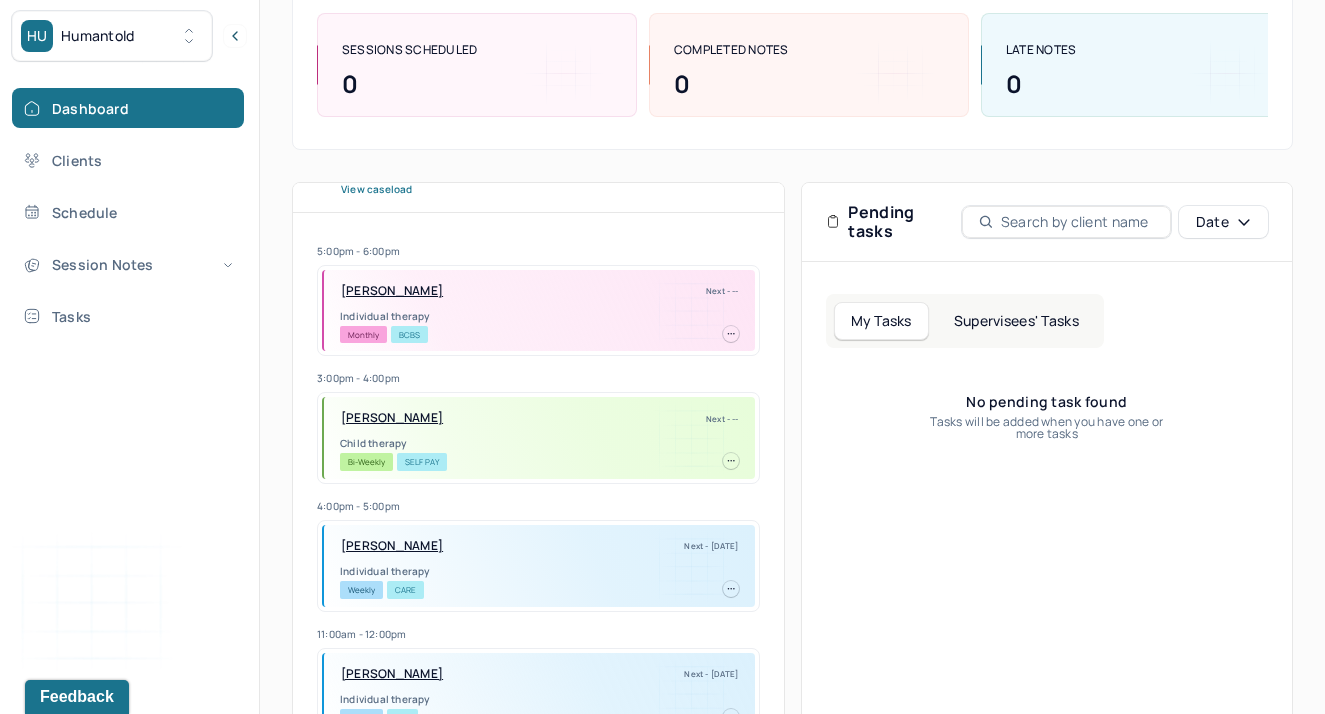 click on "Supervisees' Tasks" at bounding box center [1016, 321] 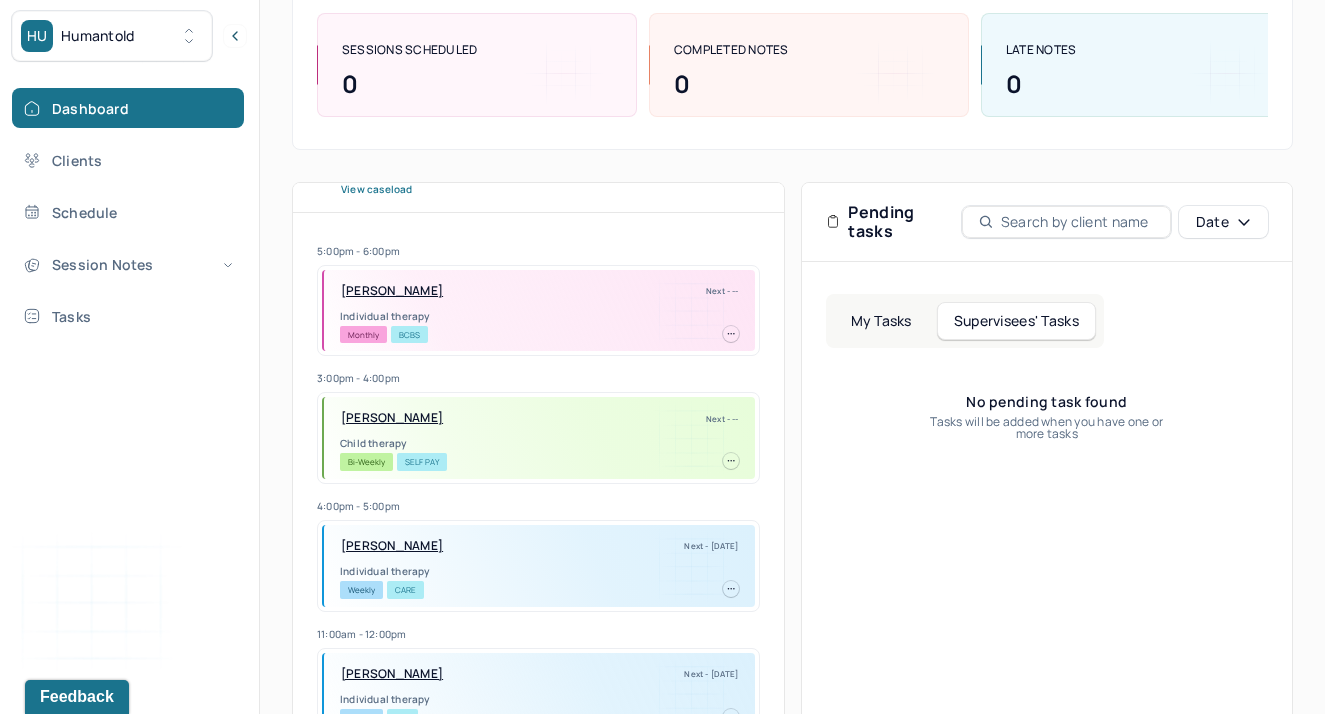 scroll, scrollTop: 0, scrollLeft: 0, axis: both 